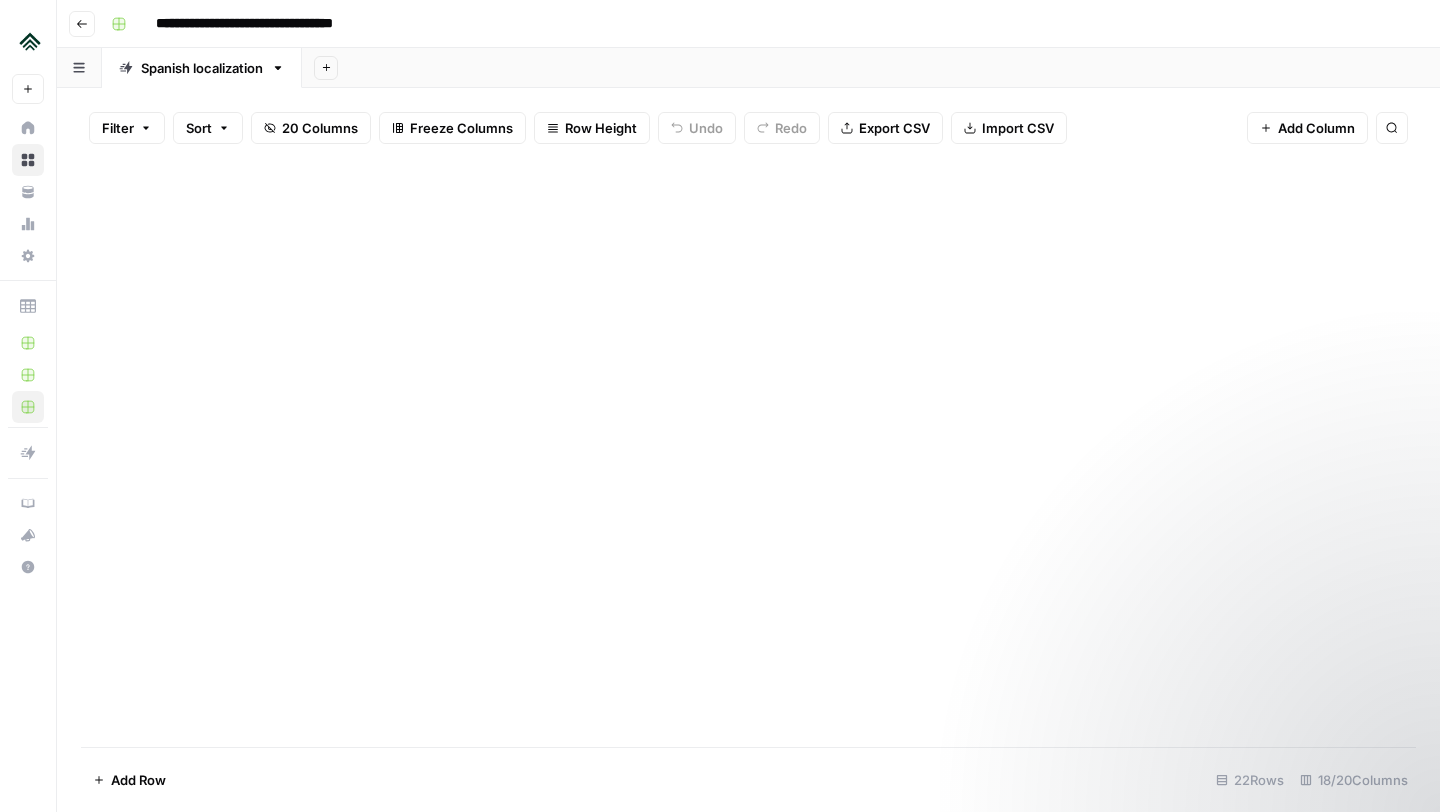 scroll, scrollTop: 0, scrollLeft: 0, axis: both 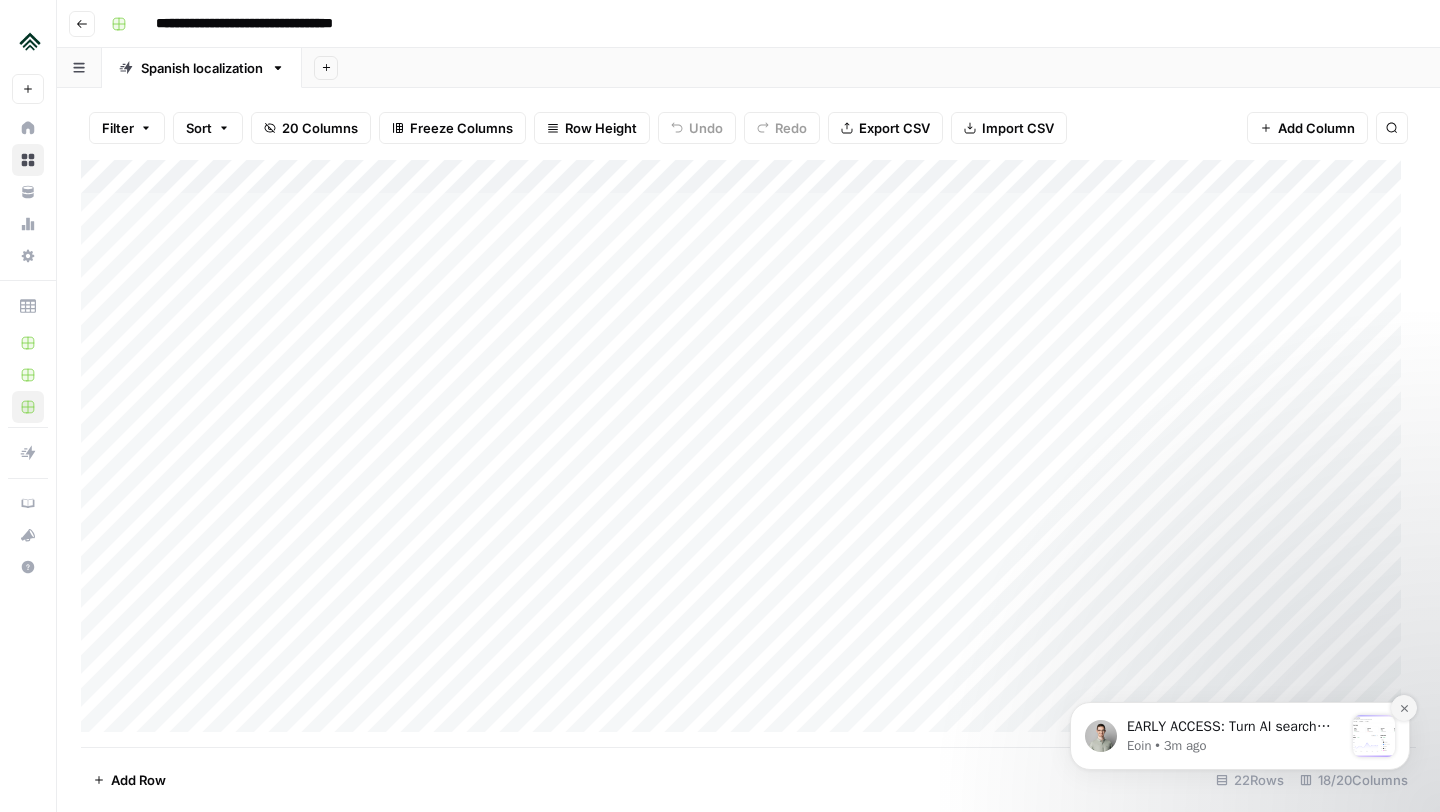 click 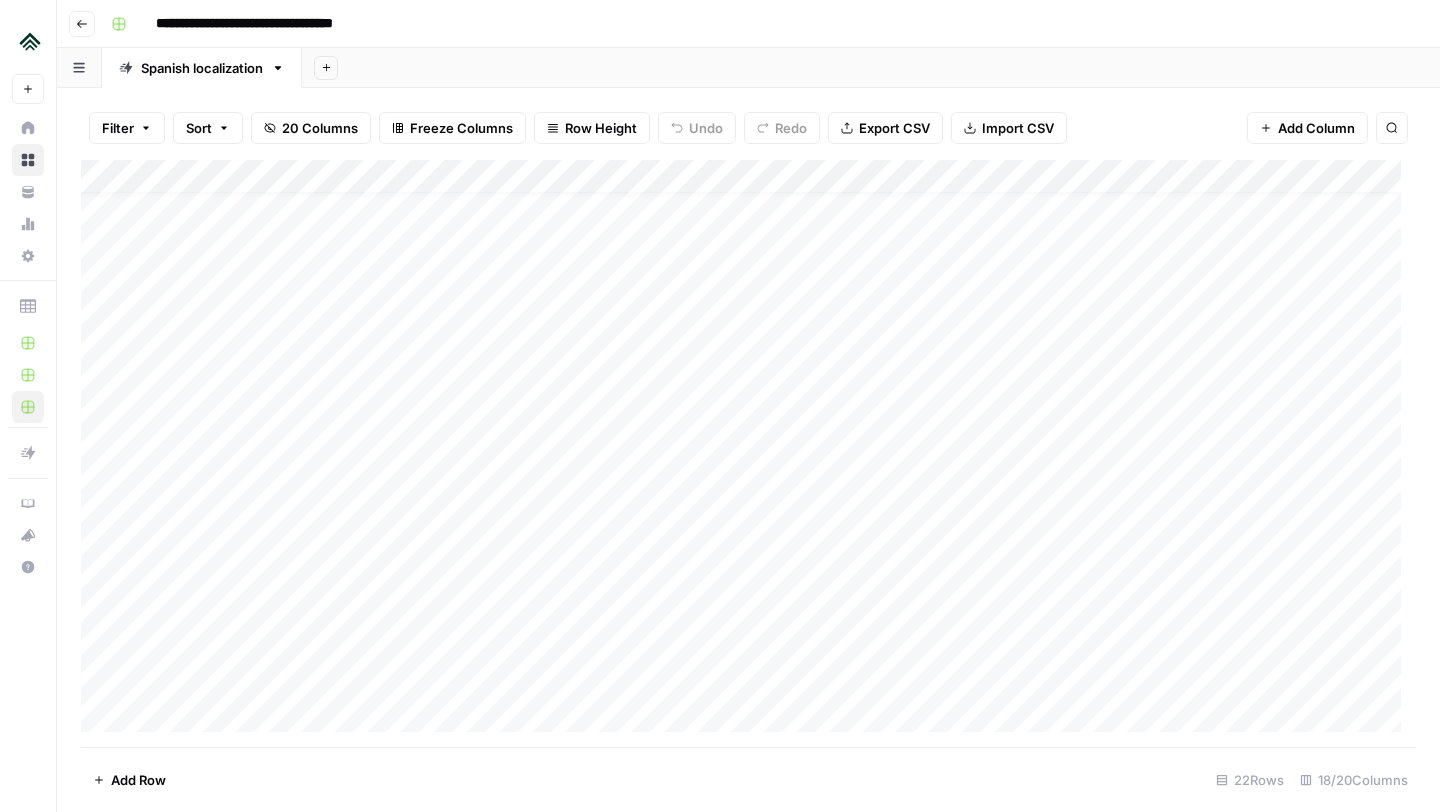 scroll, scrollTop: 0, scrollLeft: 0, axis: both 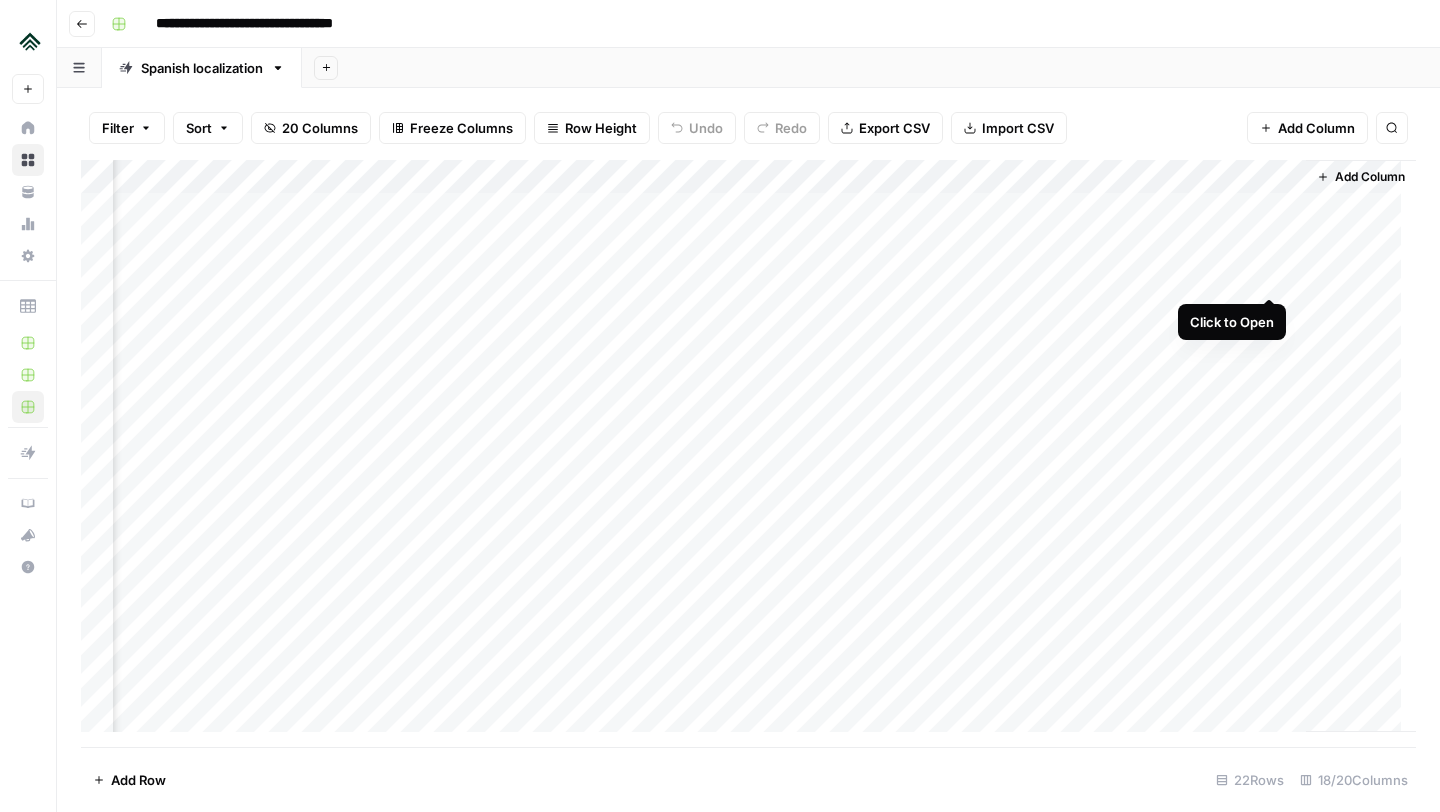 click on "Add Column" at bounding box center [748, 453] 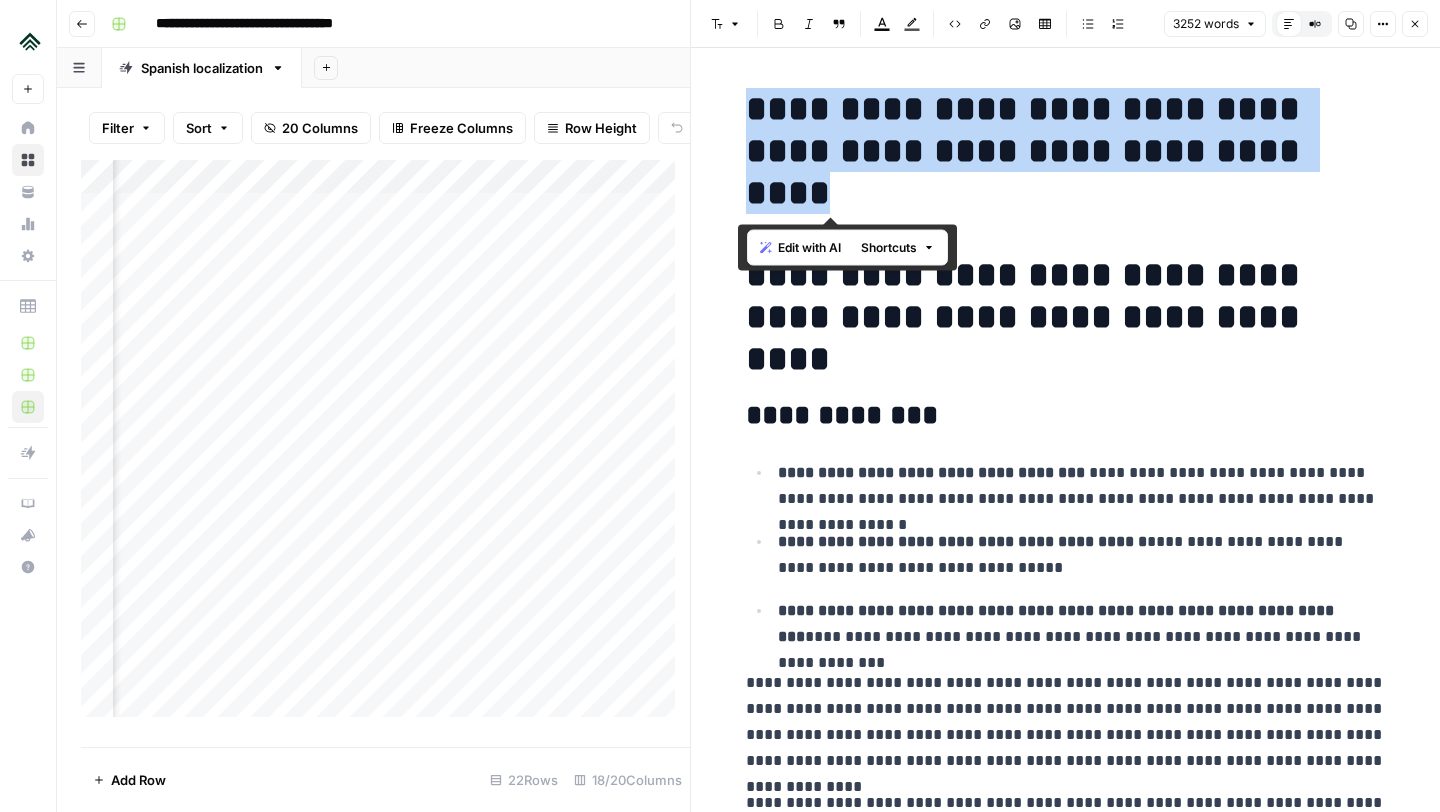 drag, startPoint x: 925, startPoint y: 196, endPoint x: 744, endPoint y: 123, distance: 195.1666 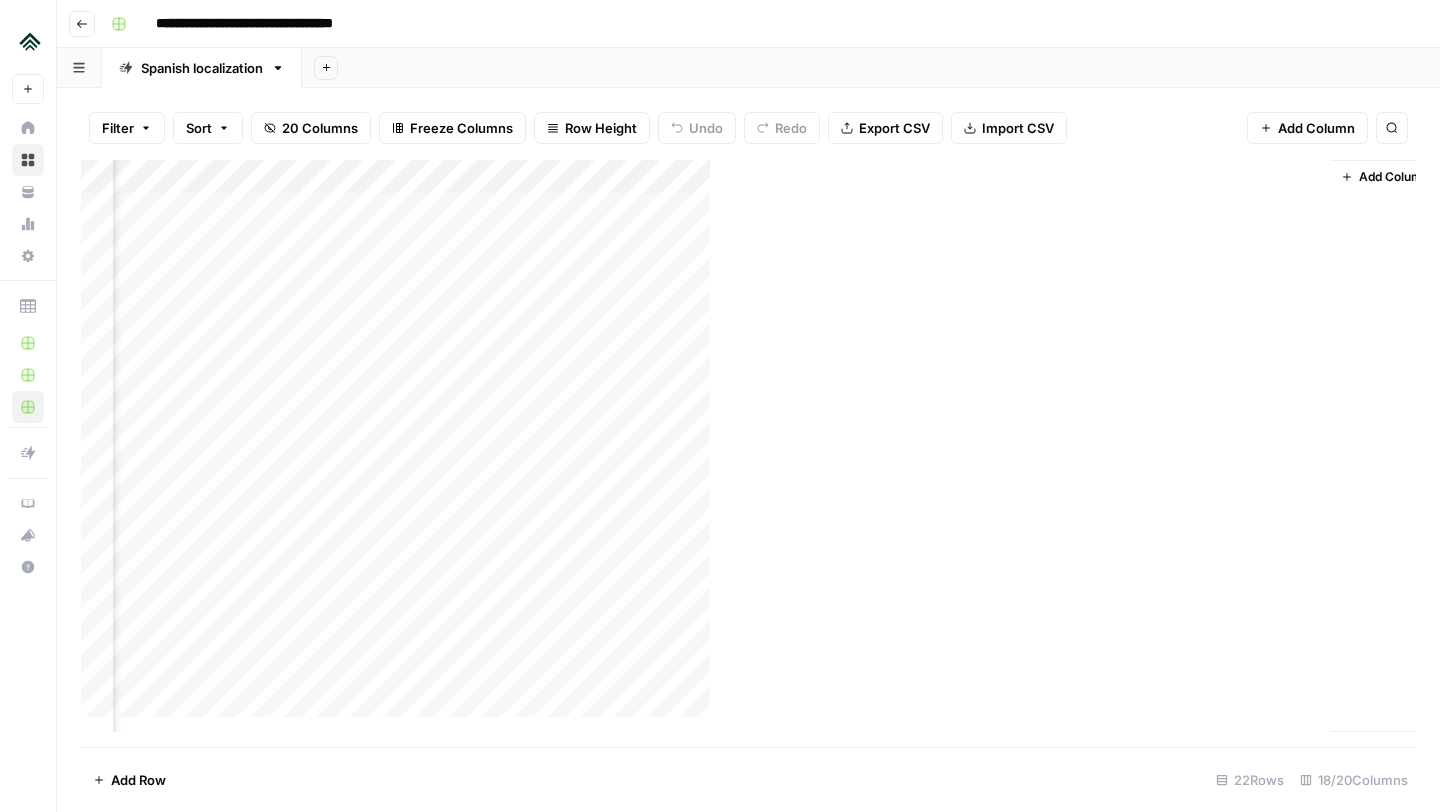 scroll, scrollTop: 0, scrollLeft: 2040, axis: horizontal 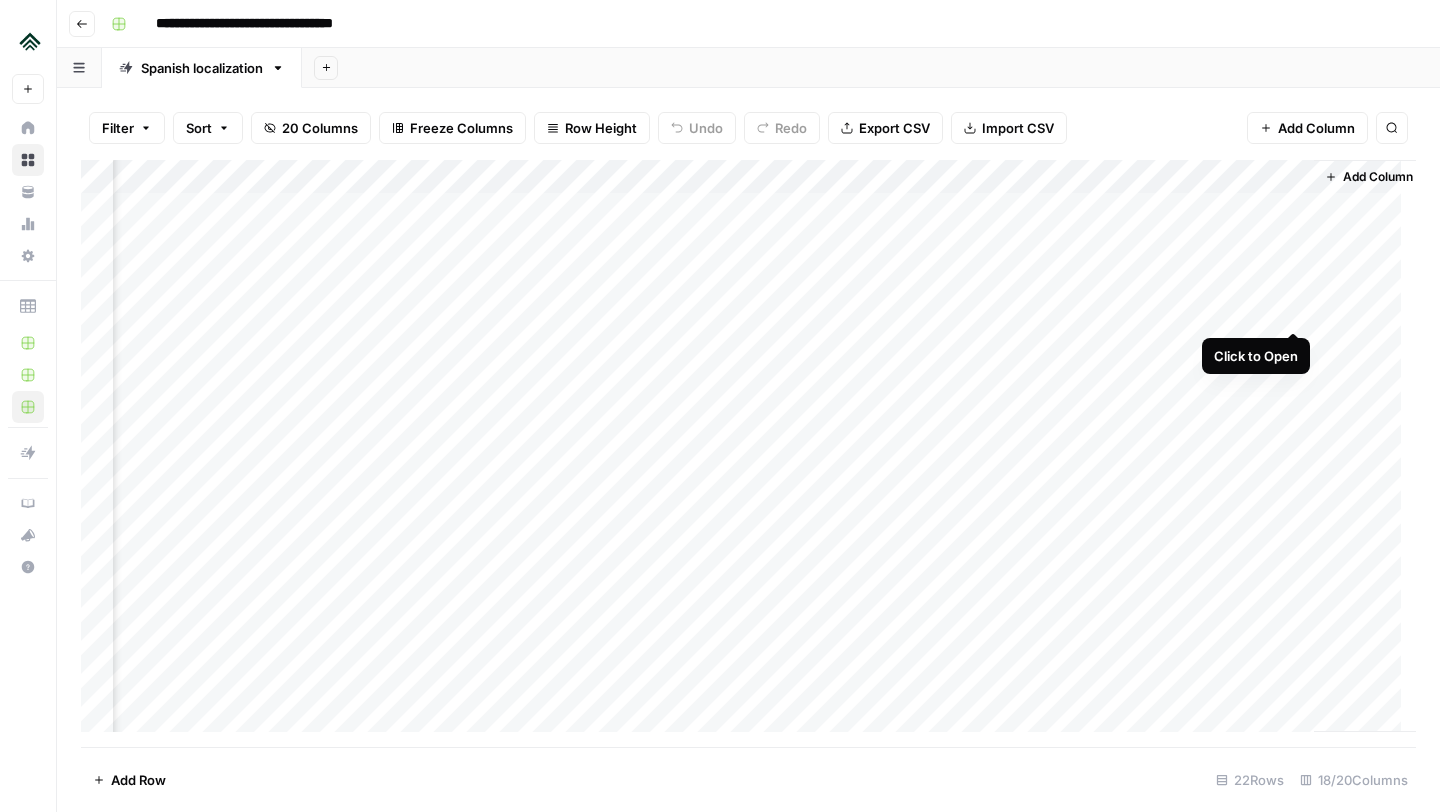 click on "Add Column" at bounding box center [748, 453] 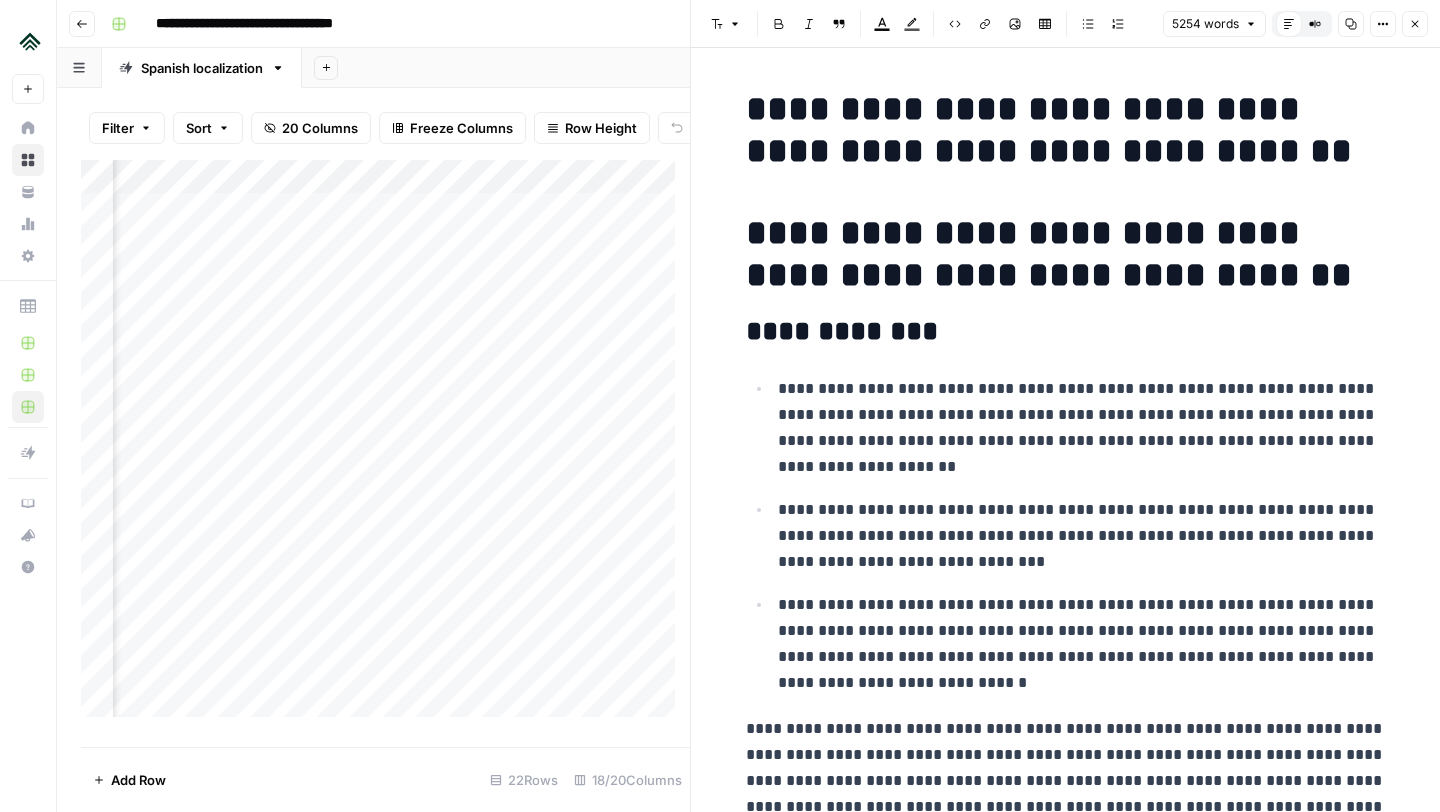 click on "**********" at bounding box center (1066, 254) 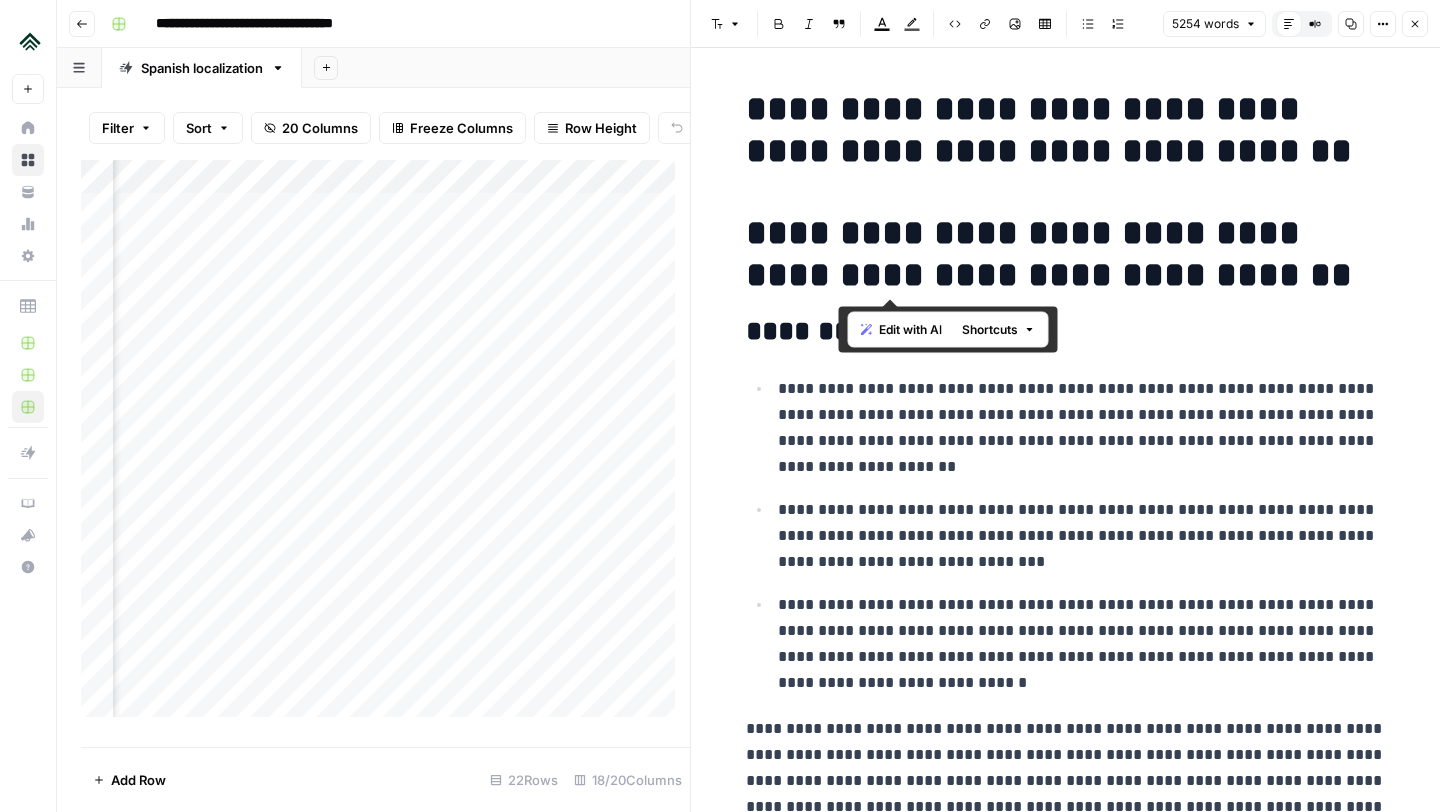 click on "**********" at bounding box center [1066, 254] 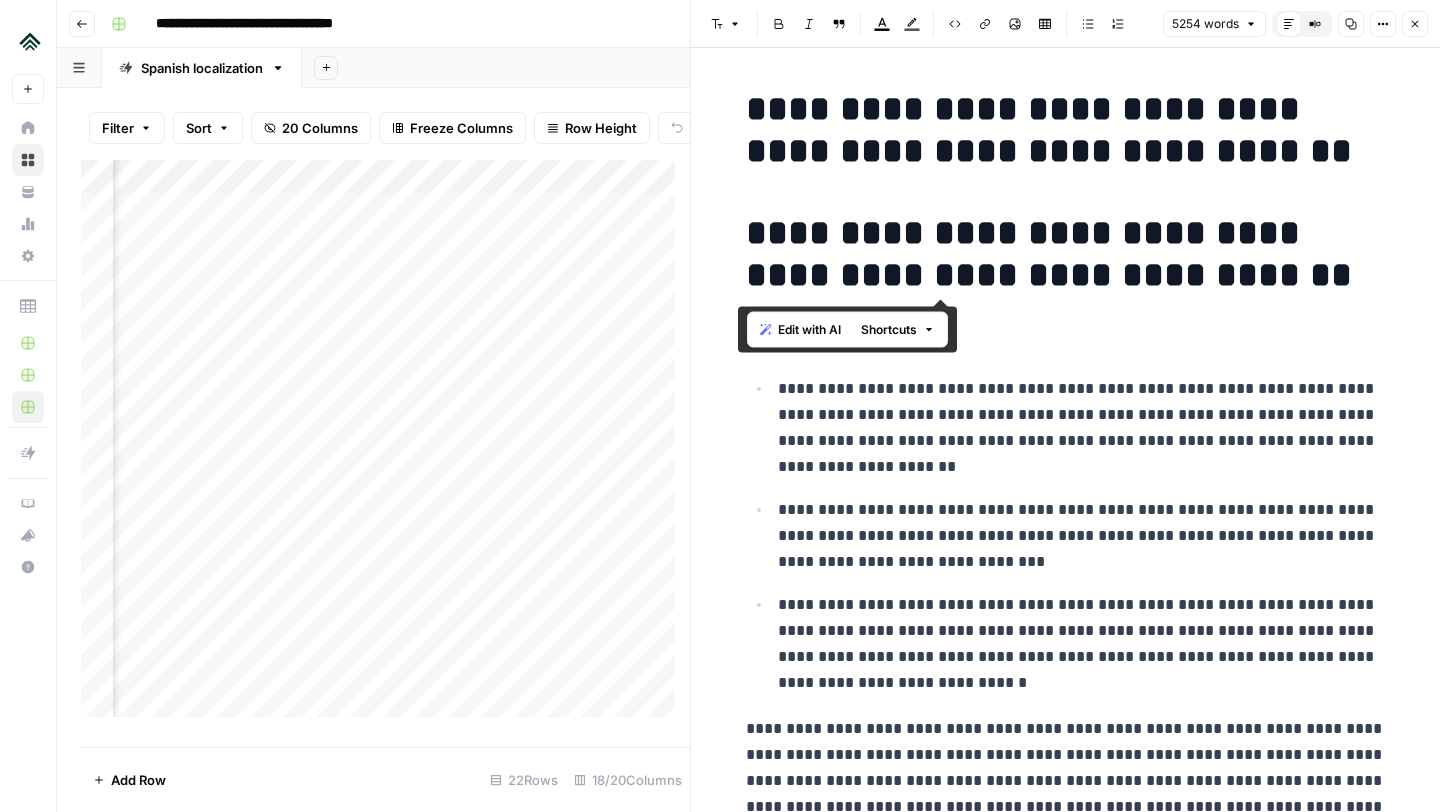 copy on "**********" 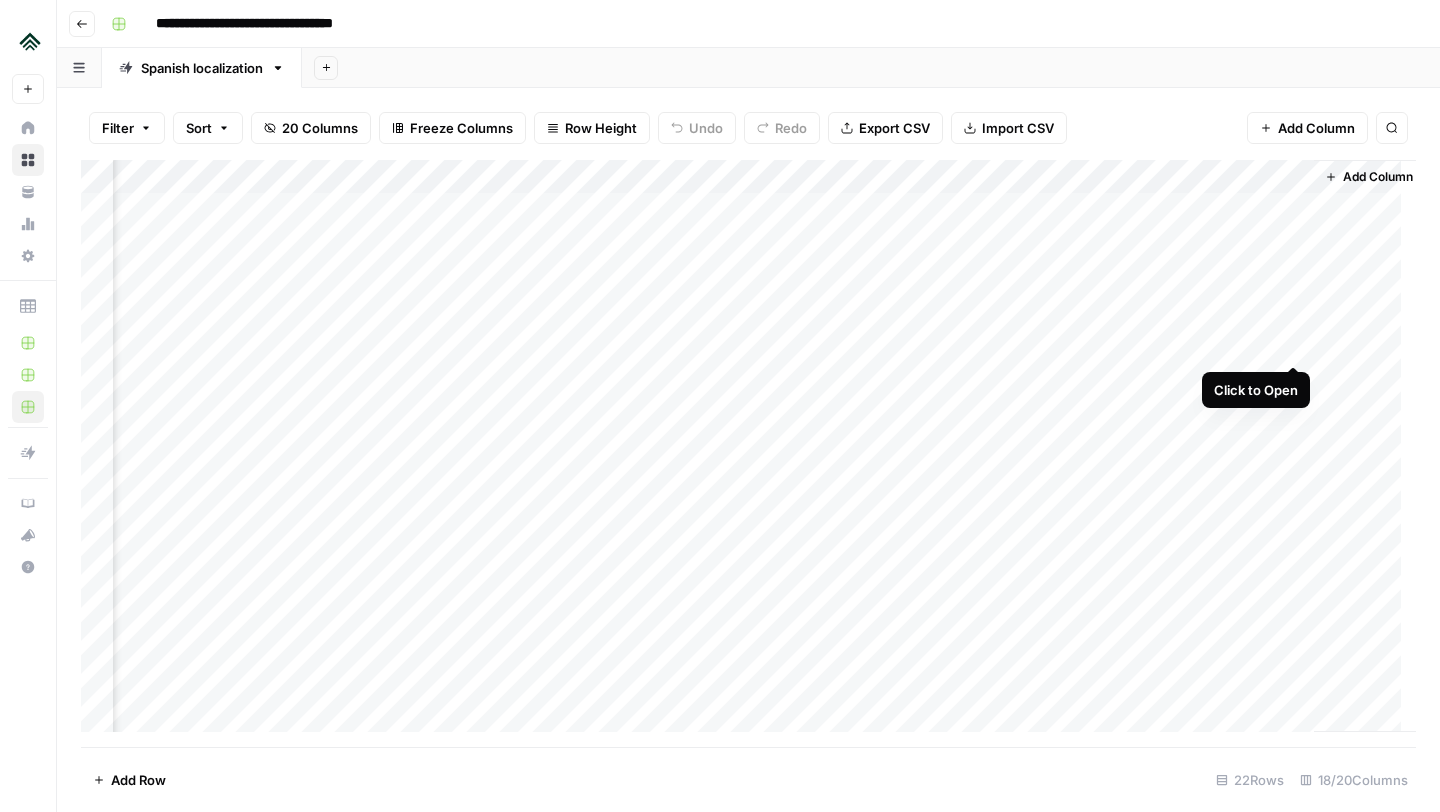 click on "Add Column" at bounding box center (748, 453) 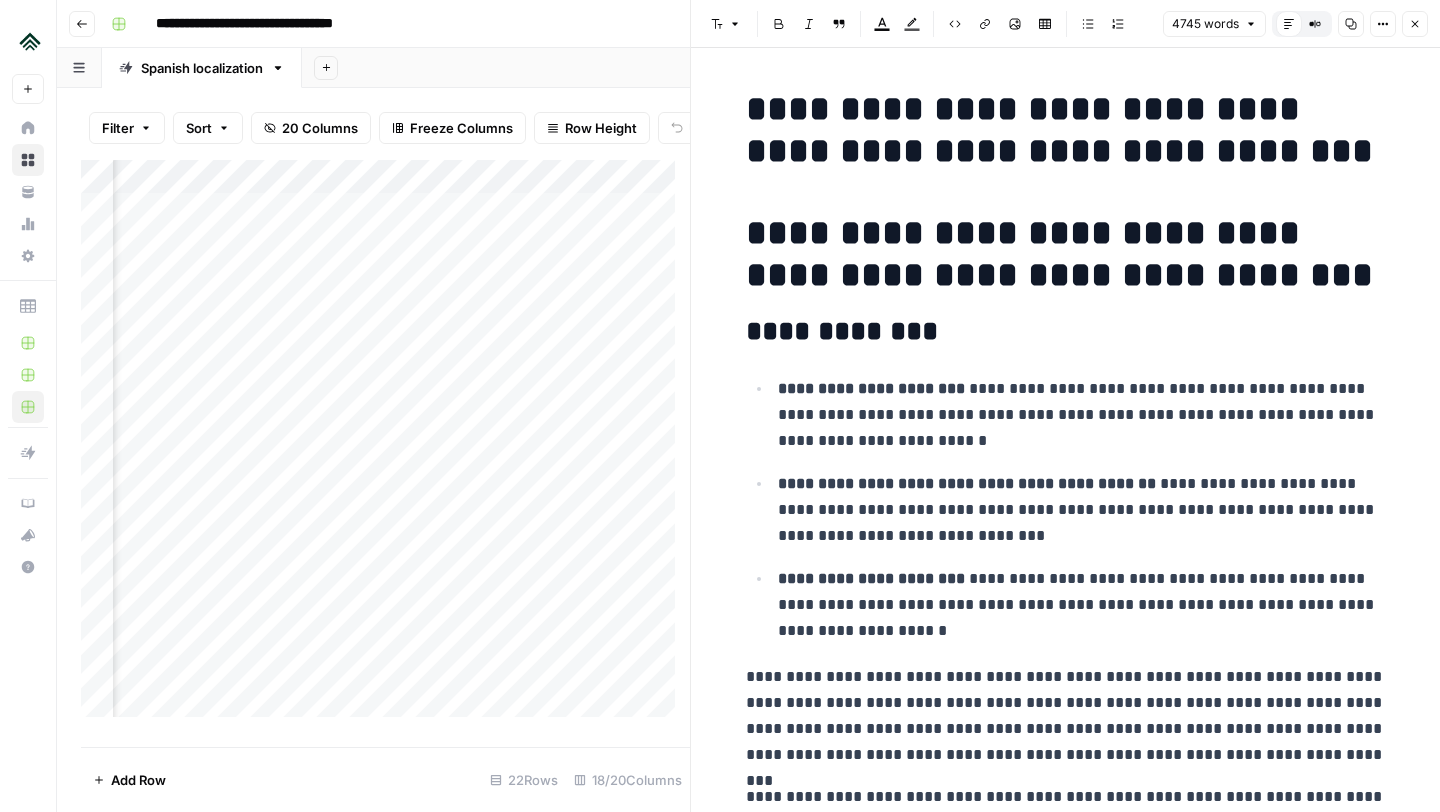 click on "**********" at bounding box center [1066, 254] 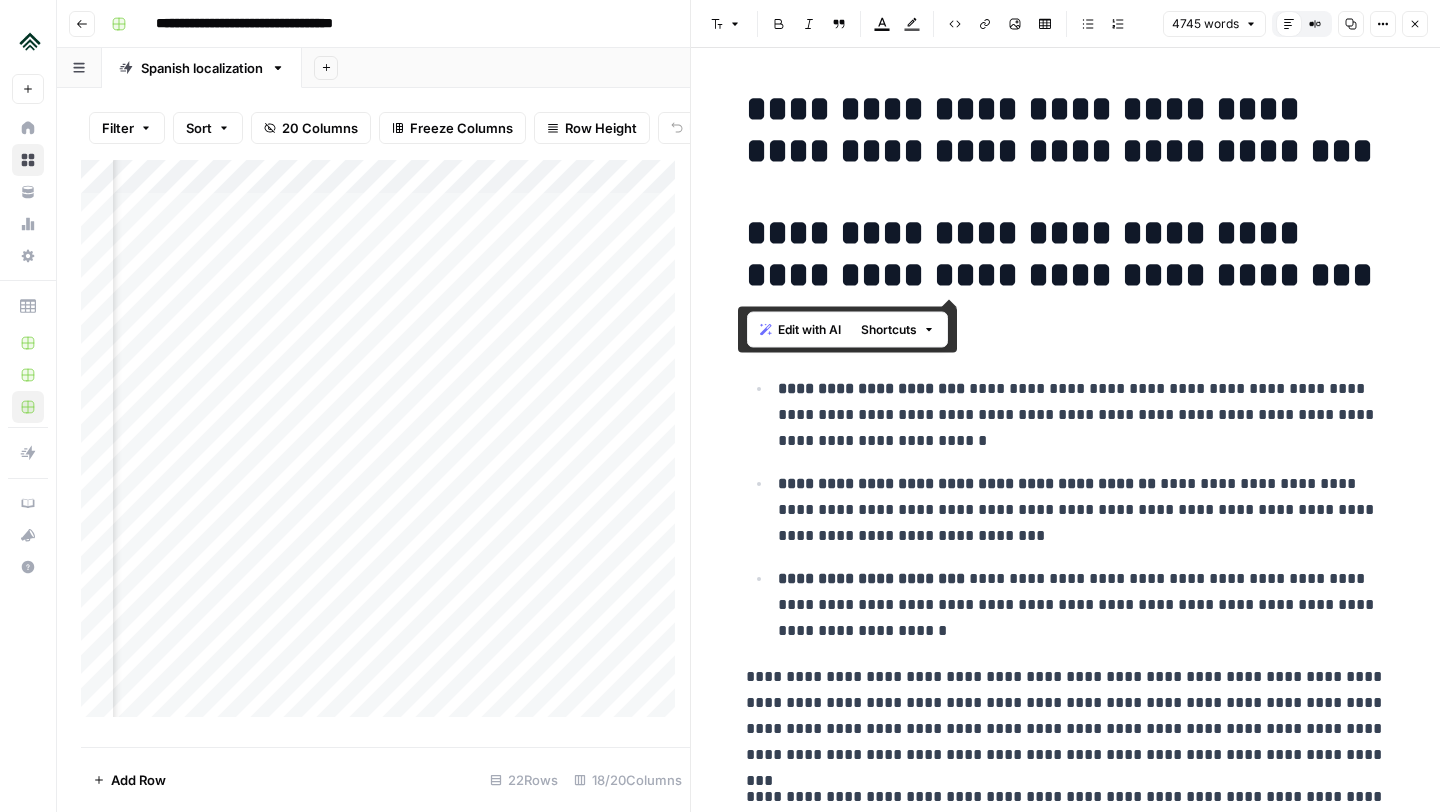 copy on "**********" 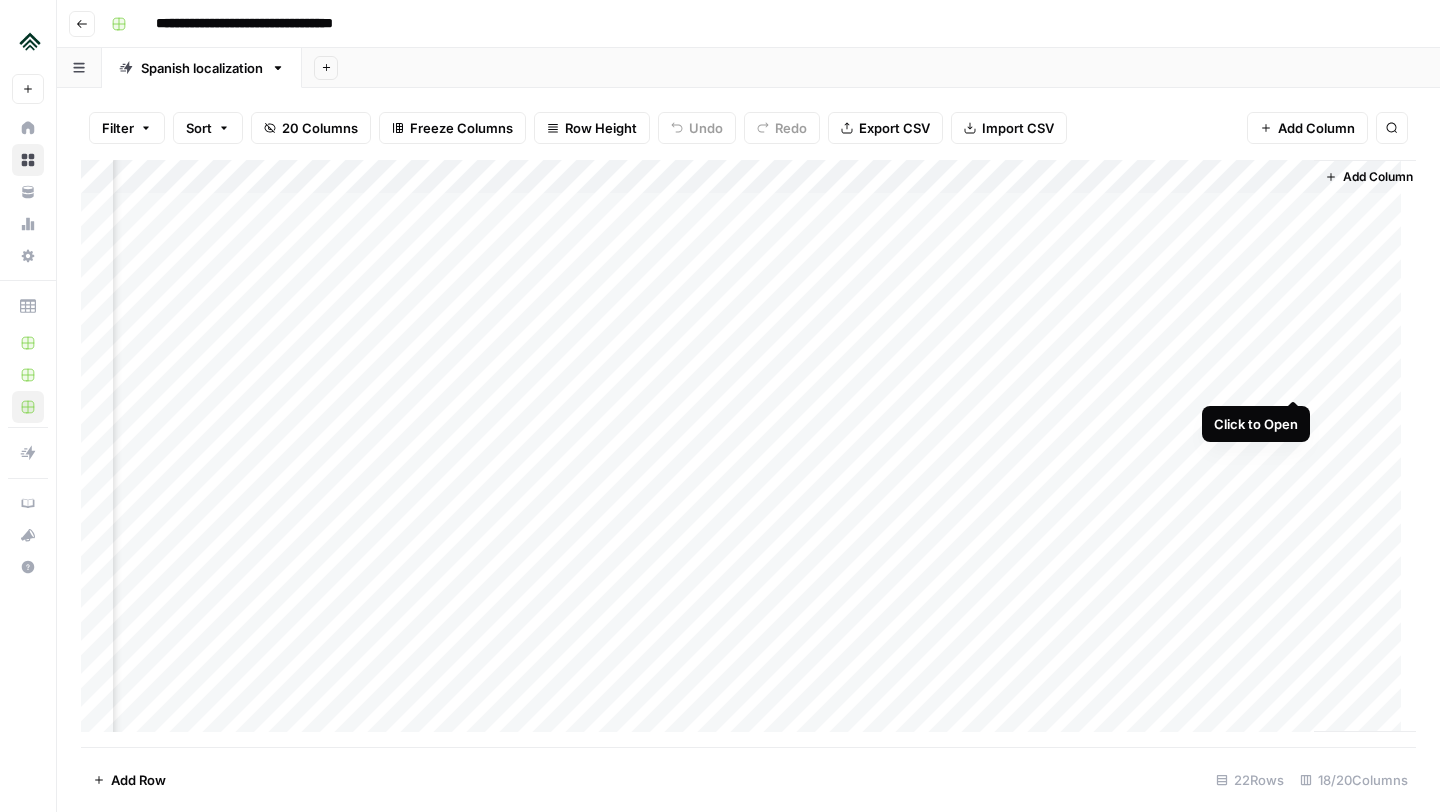 click on "Add Column" at bounding box center (748, 453) 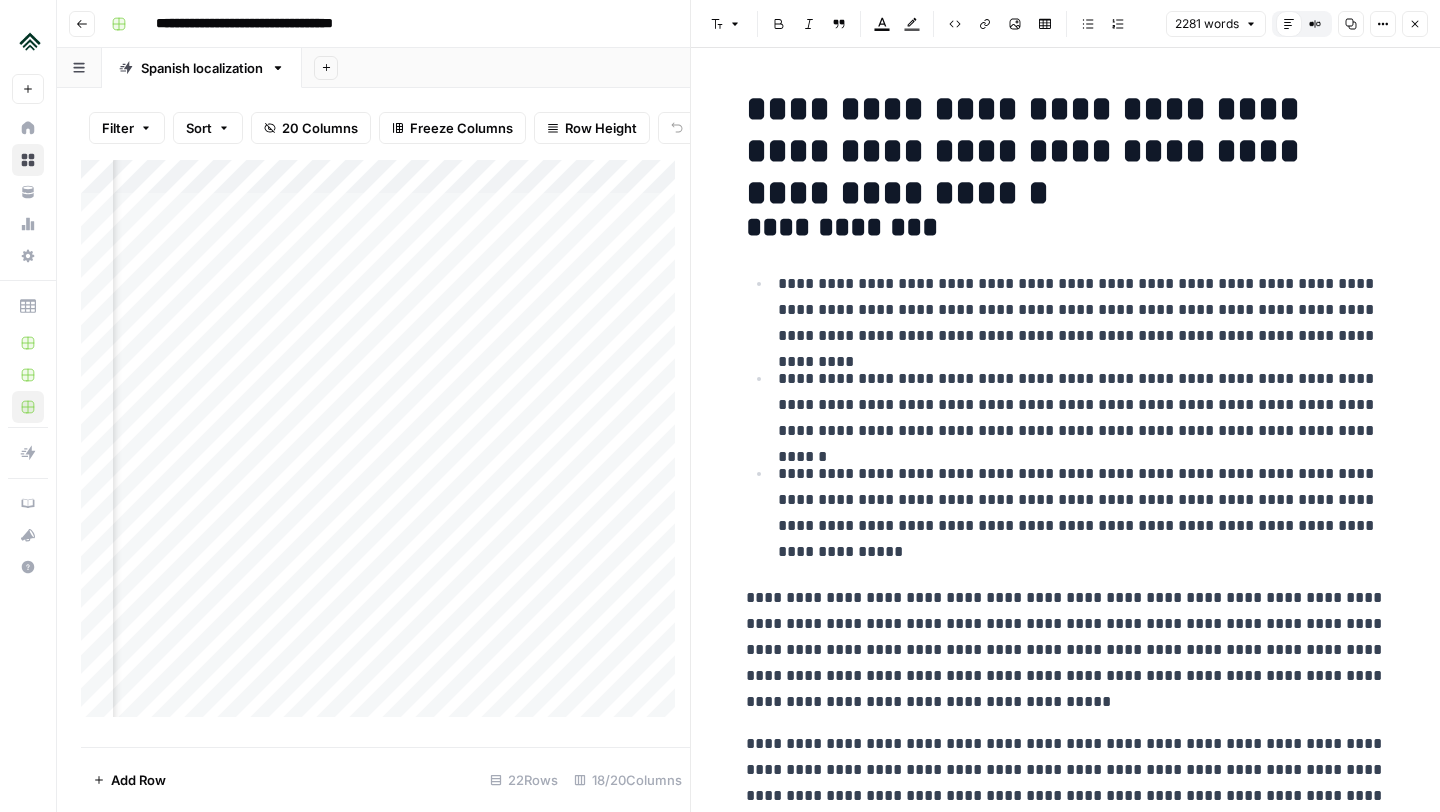 click on "**********" at bounding box center [1066, 130] 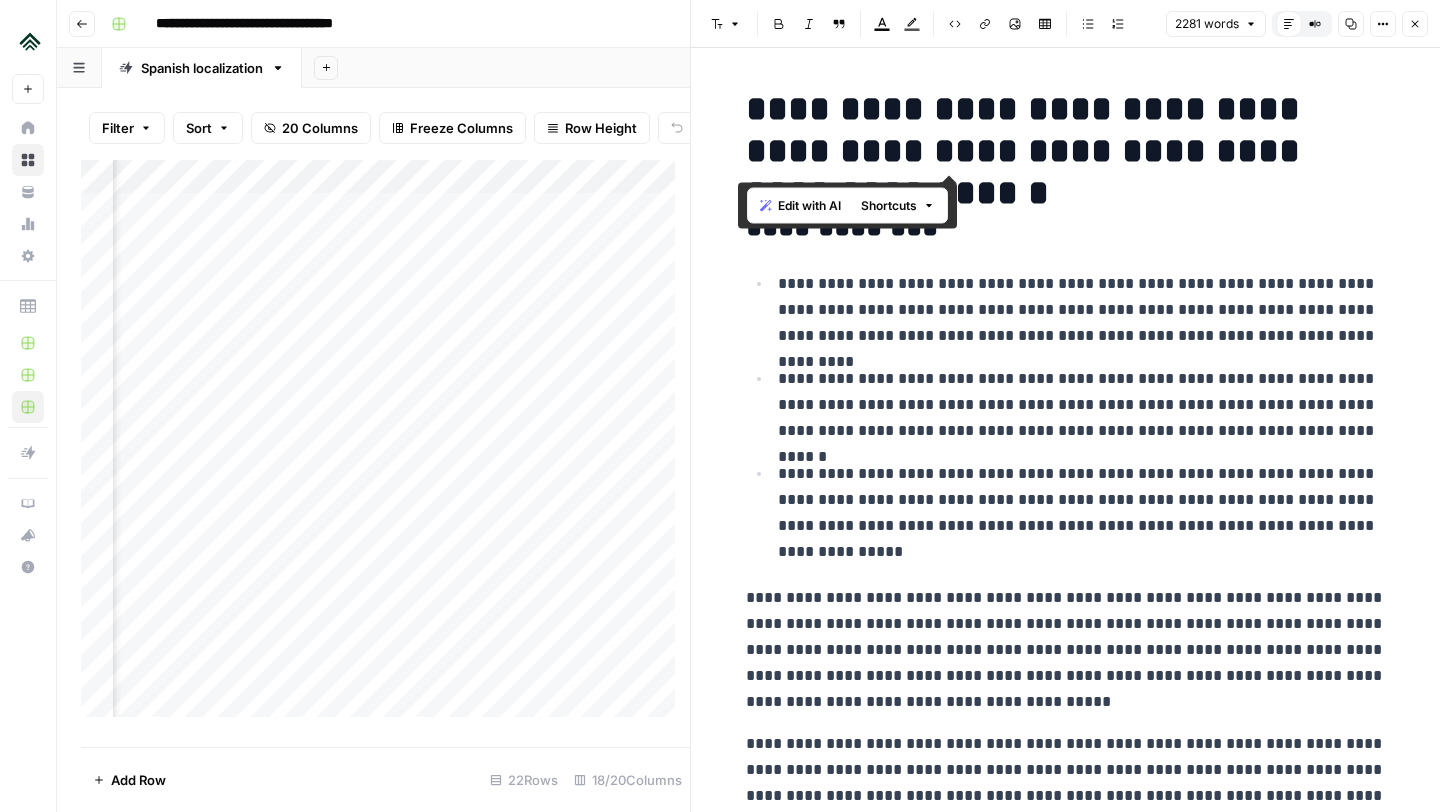 copy on "**********" 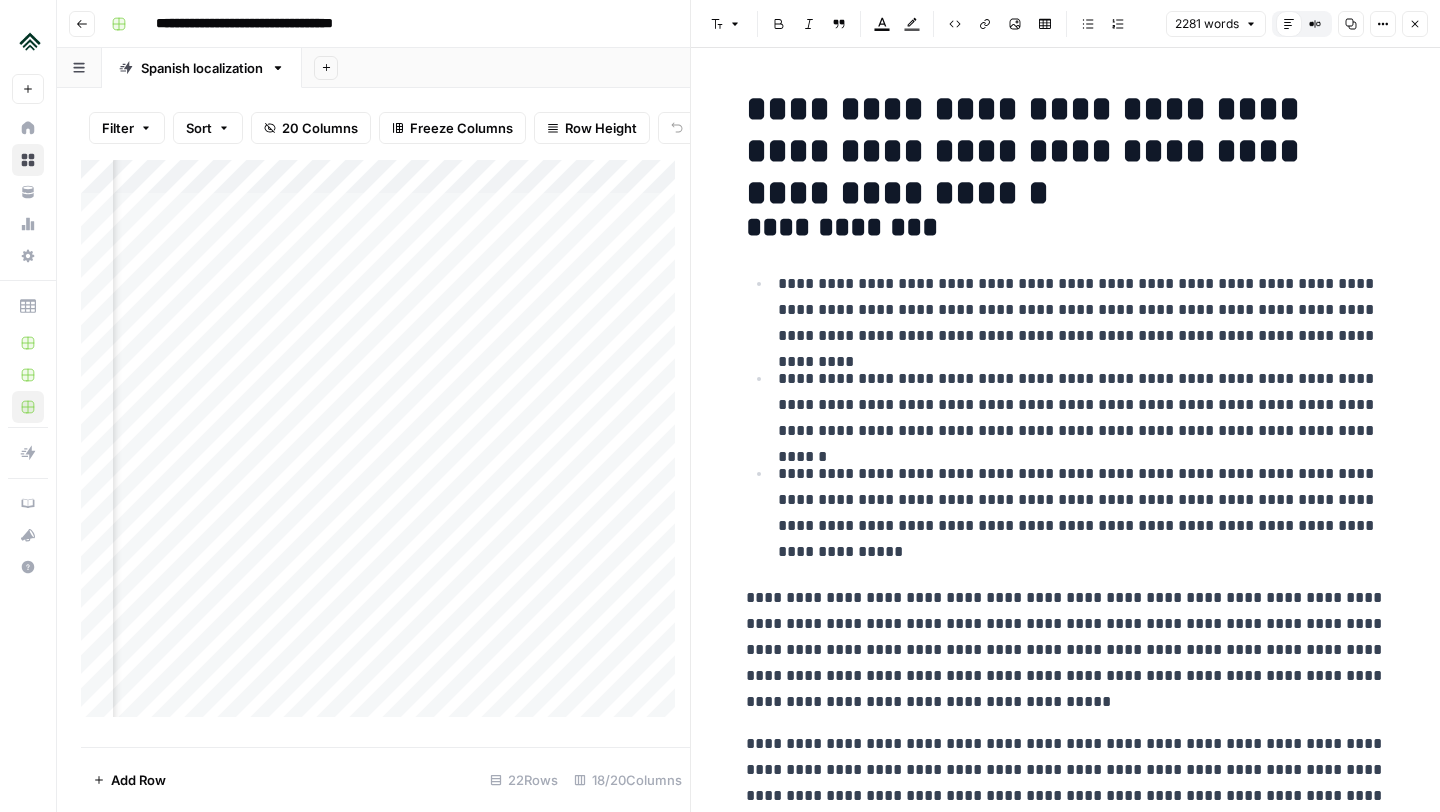 click 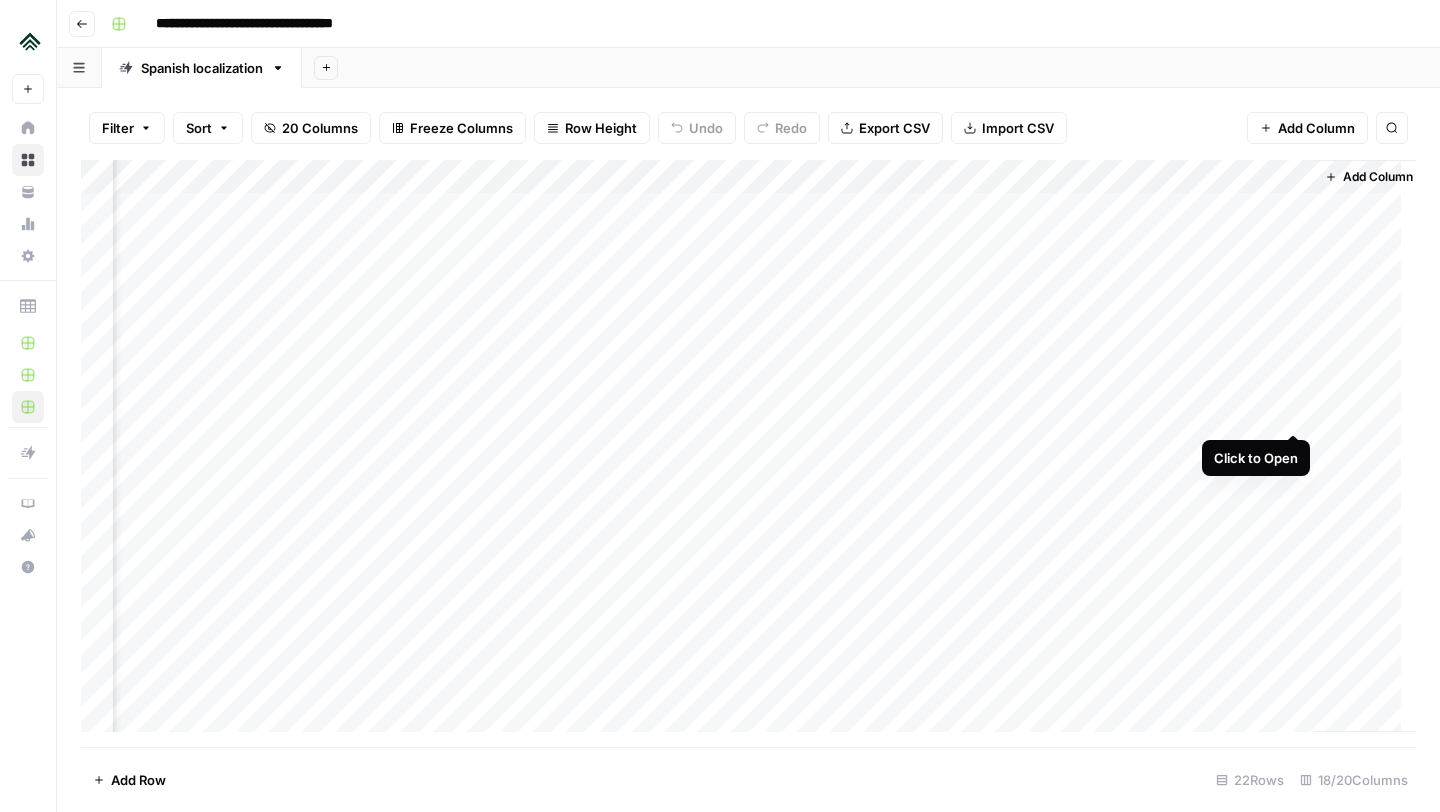 click on "Add Column" at bounding box center (748, 453) 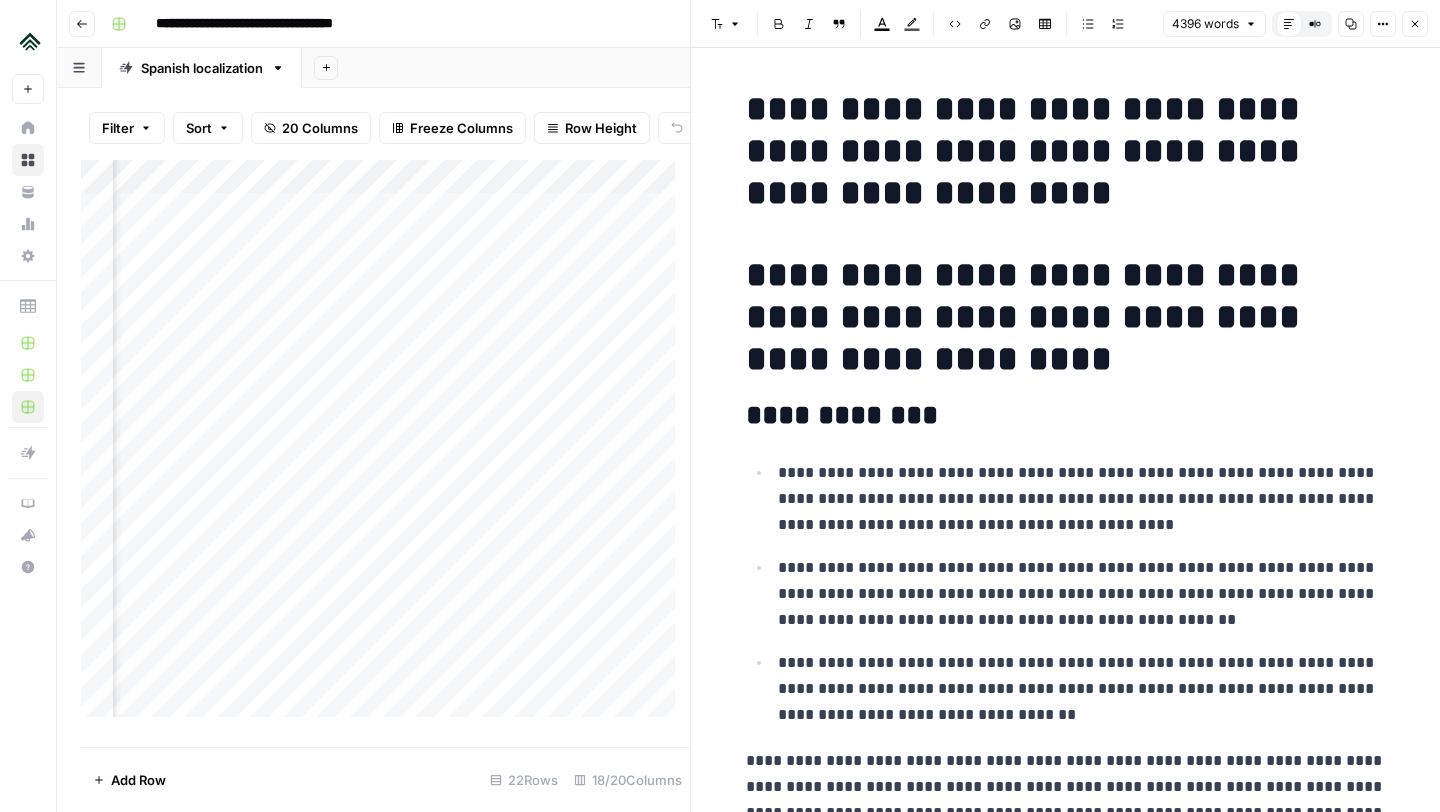click on "**********" at bounding box center (1066, 317) 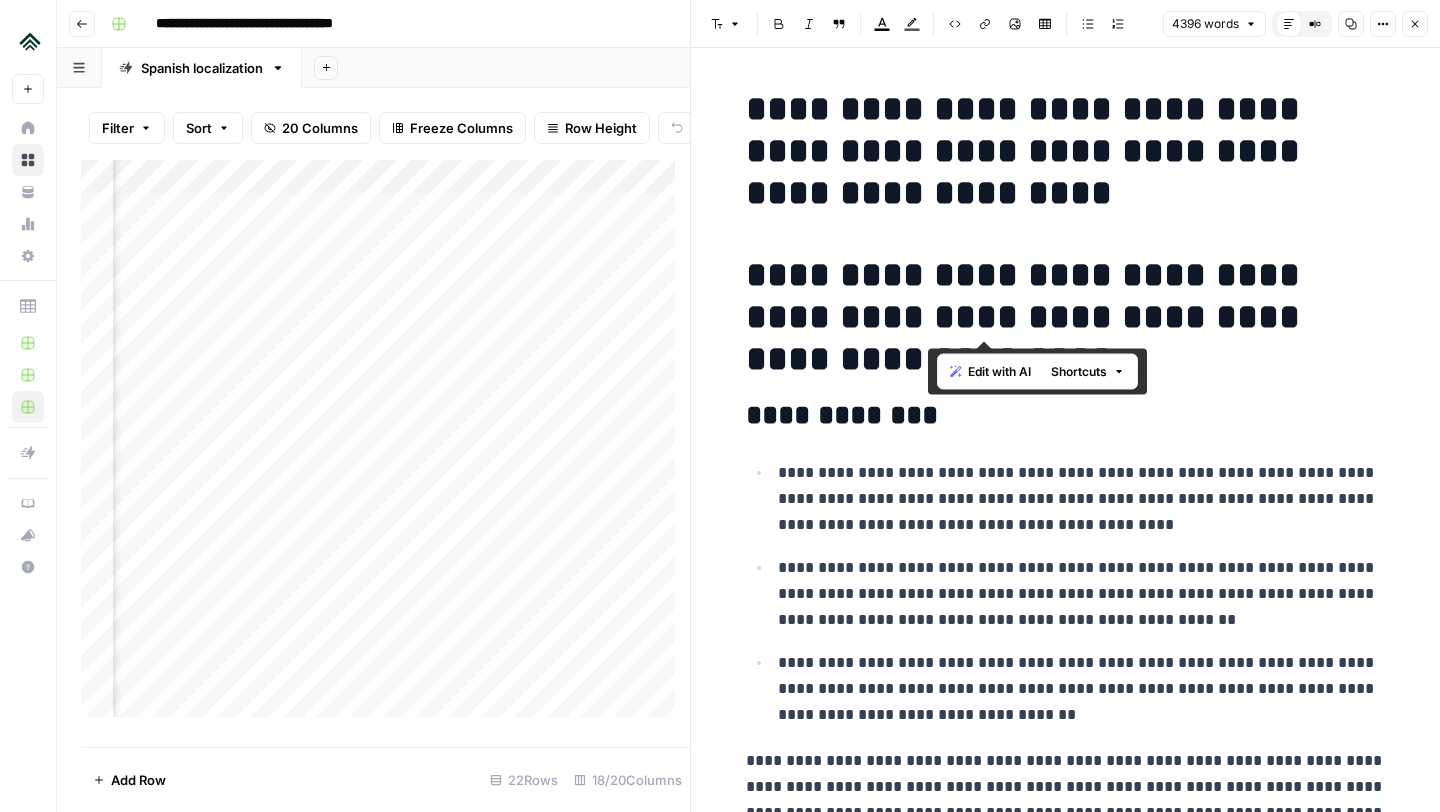 click on "**********" at bounding box center [1066, 317] 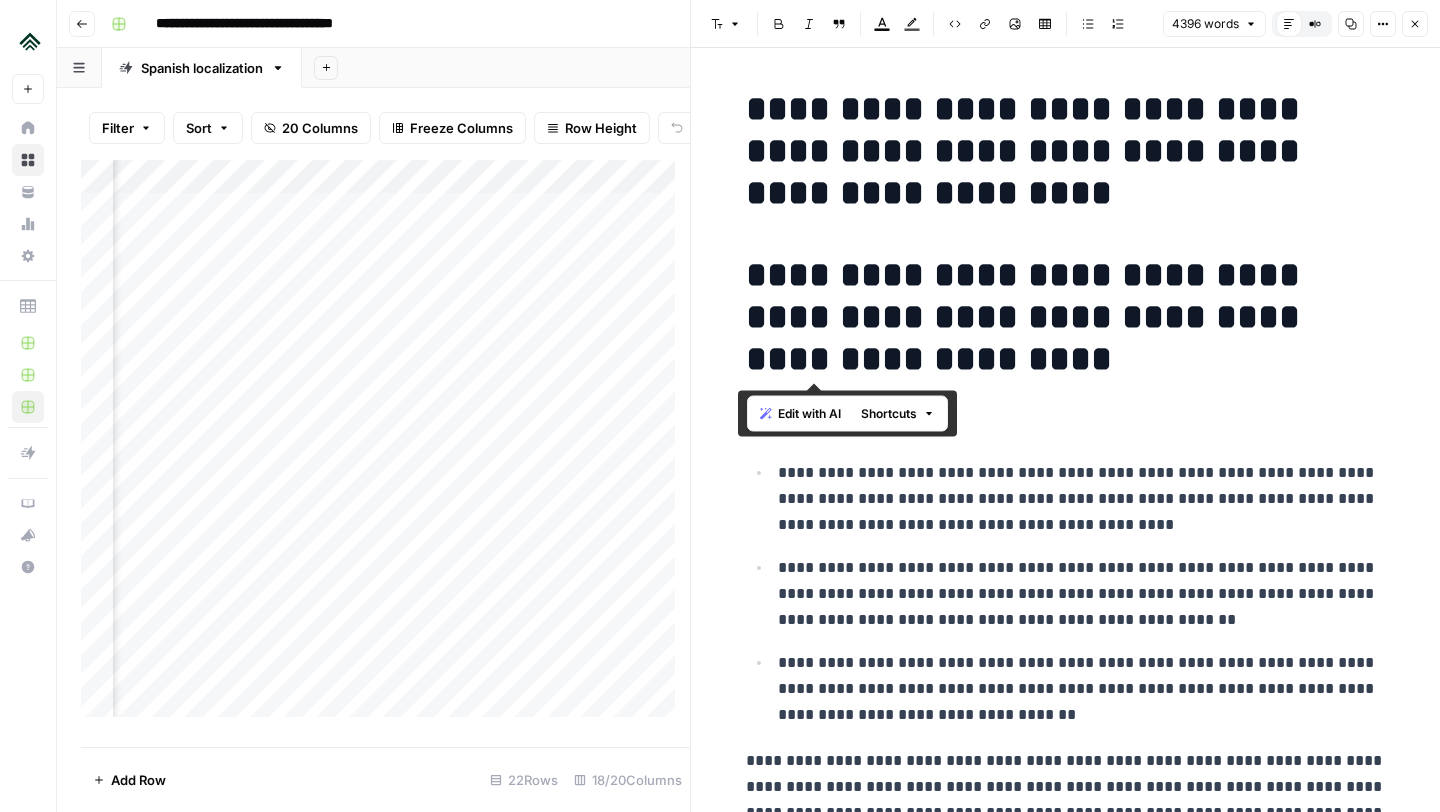 copy on "**********" 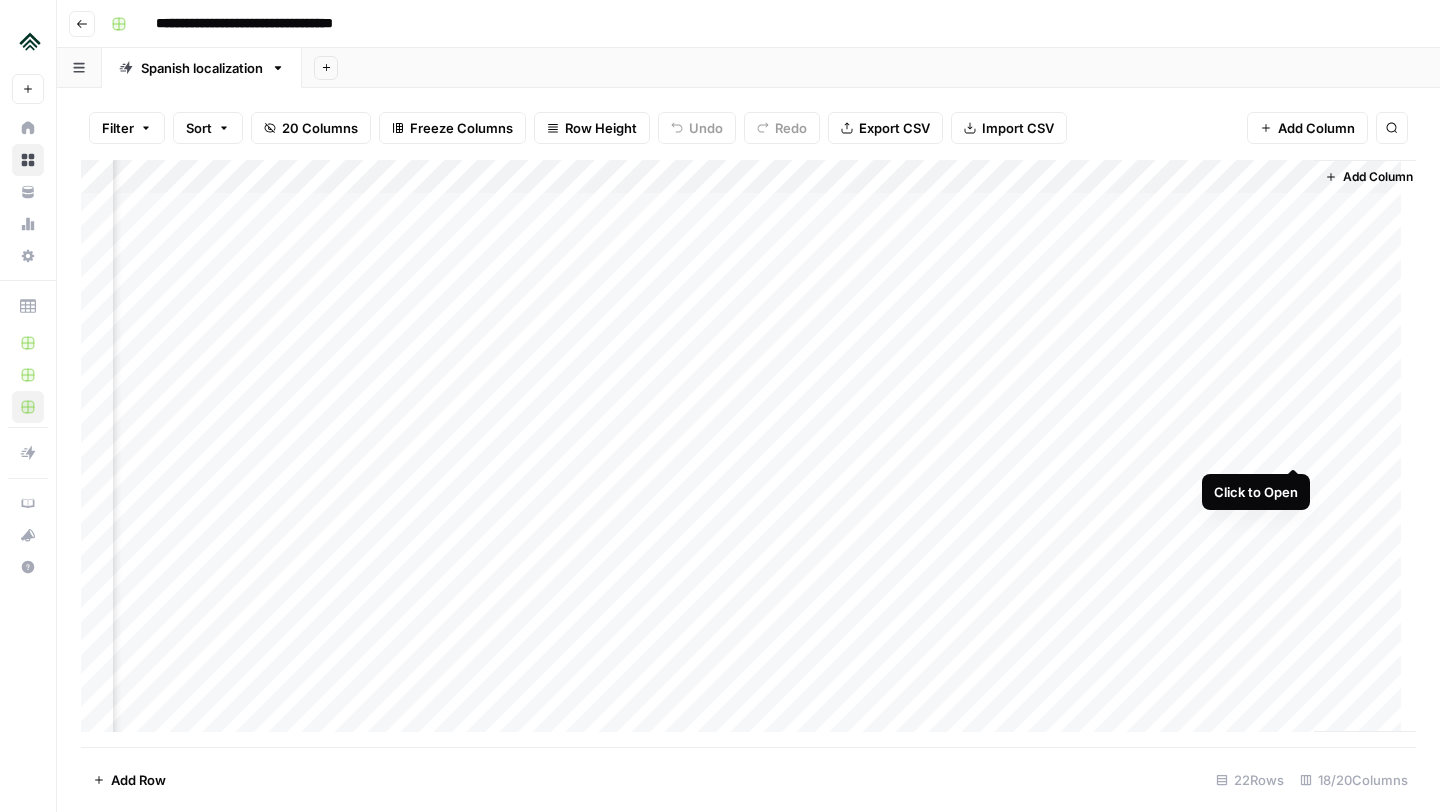 click on "Add Column" at bounding box center [748, 453] 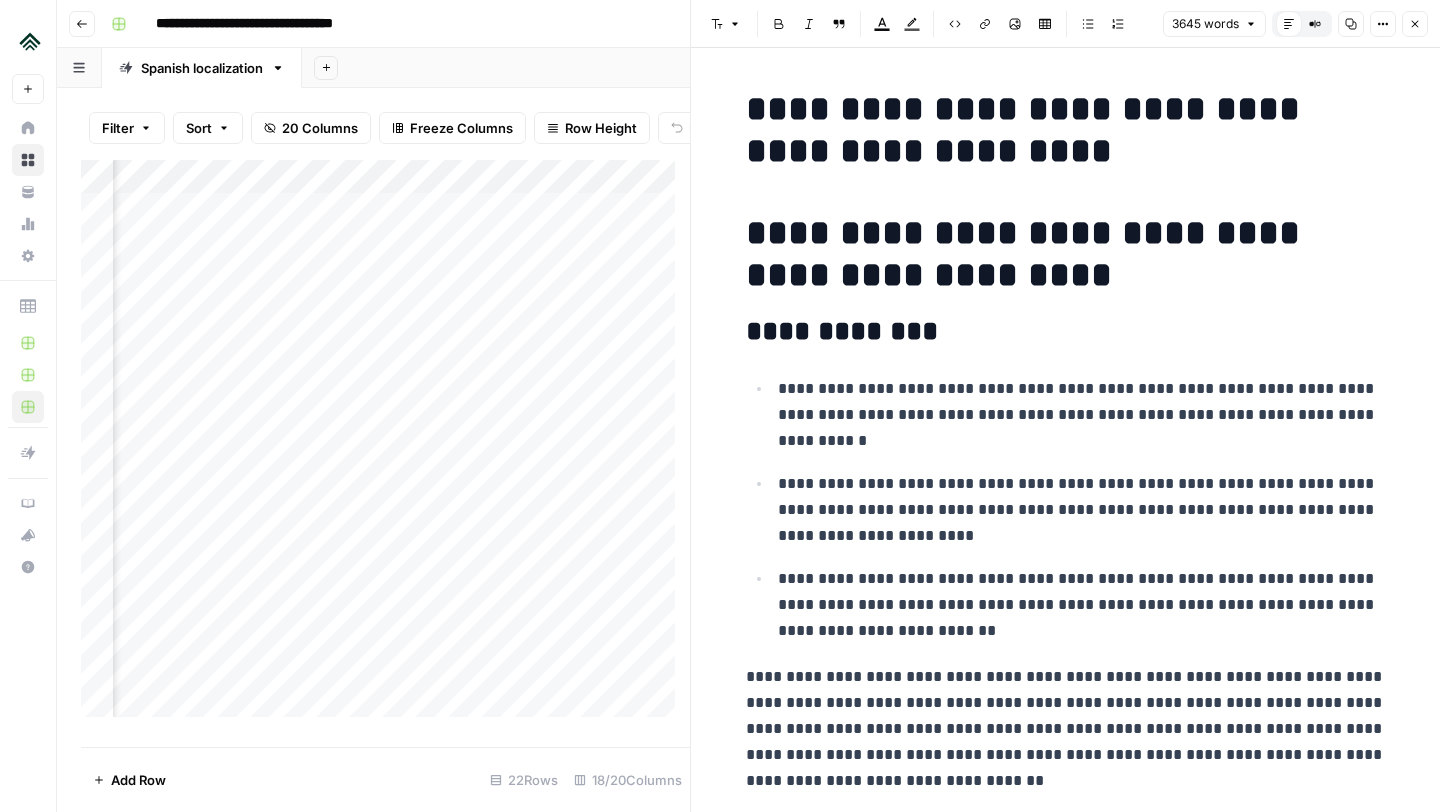 click on "**********" at bounding box center (1066, 254) 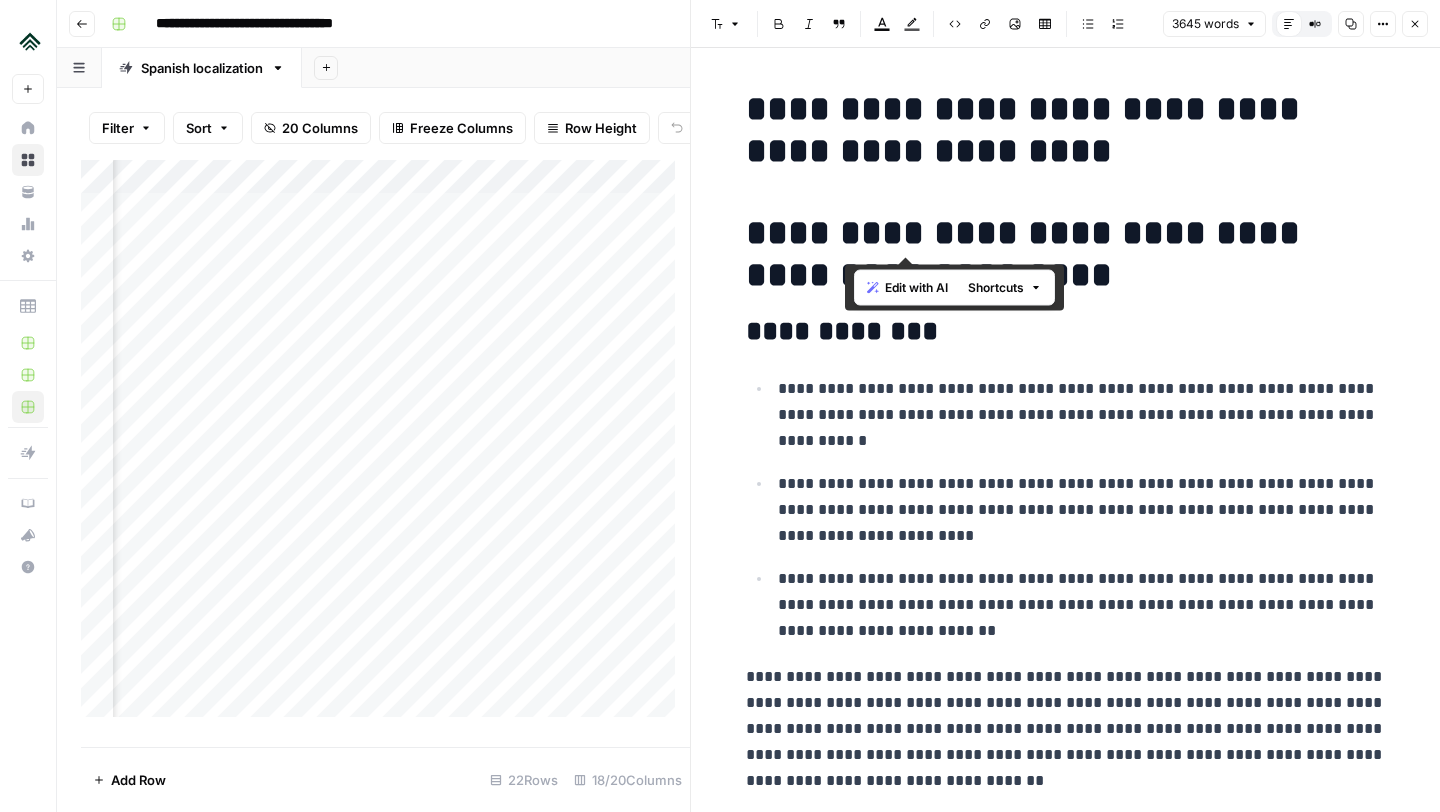 click on "**********" at bounding box center [1066, 254] 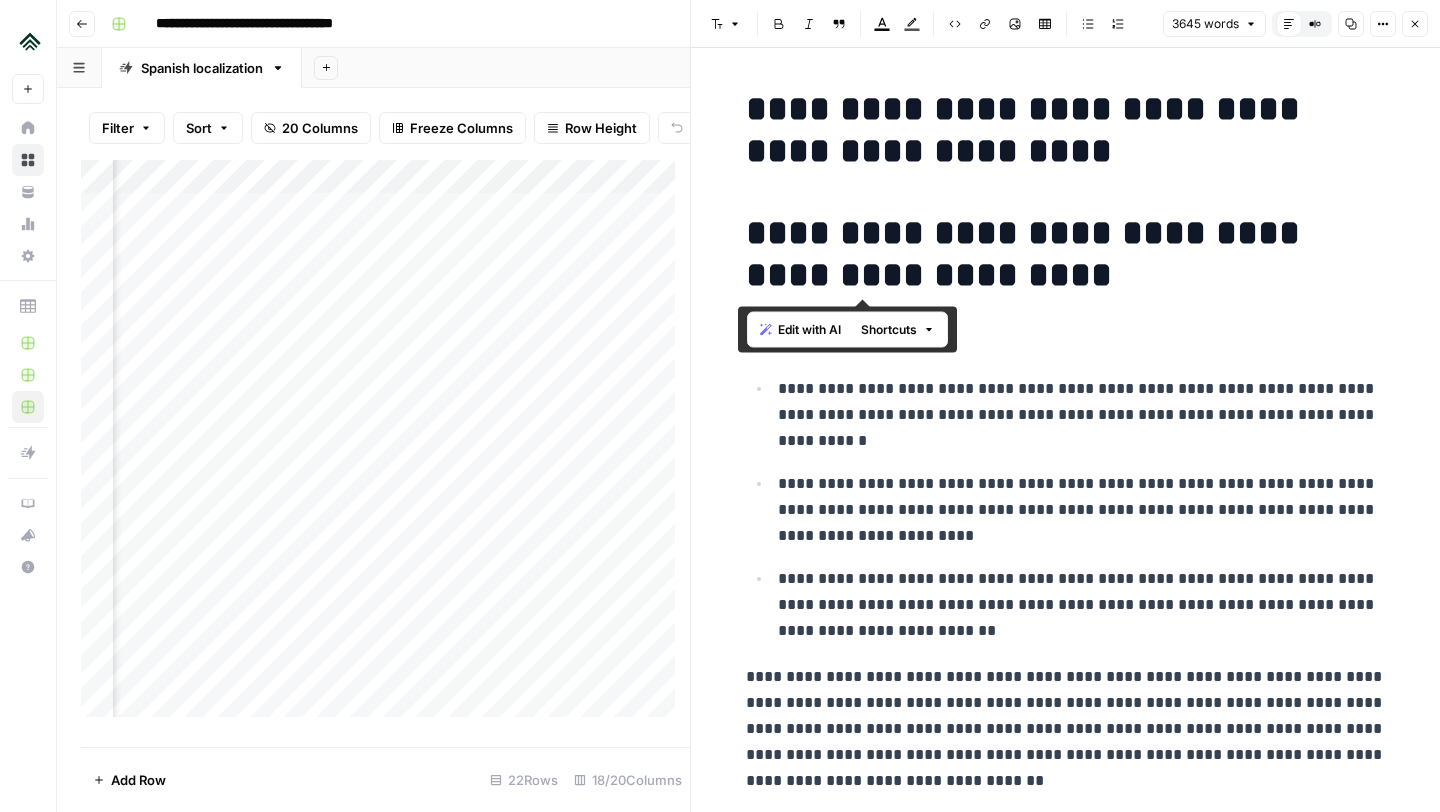 copy on "**********" 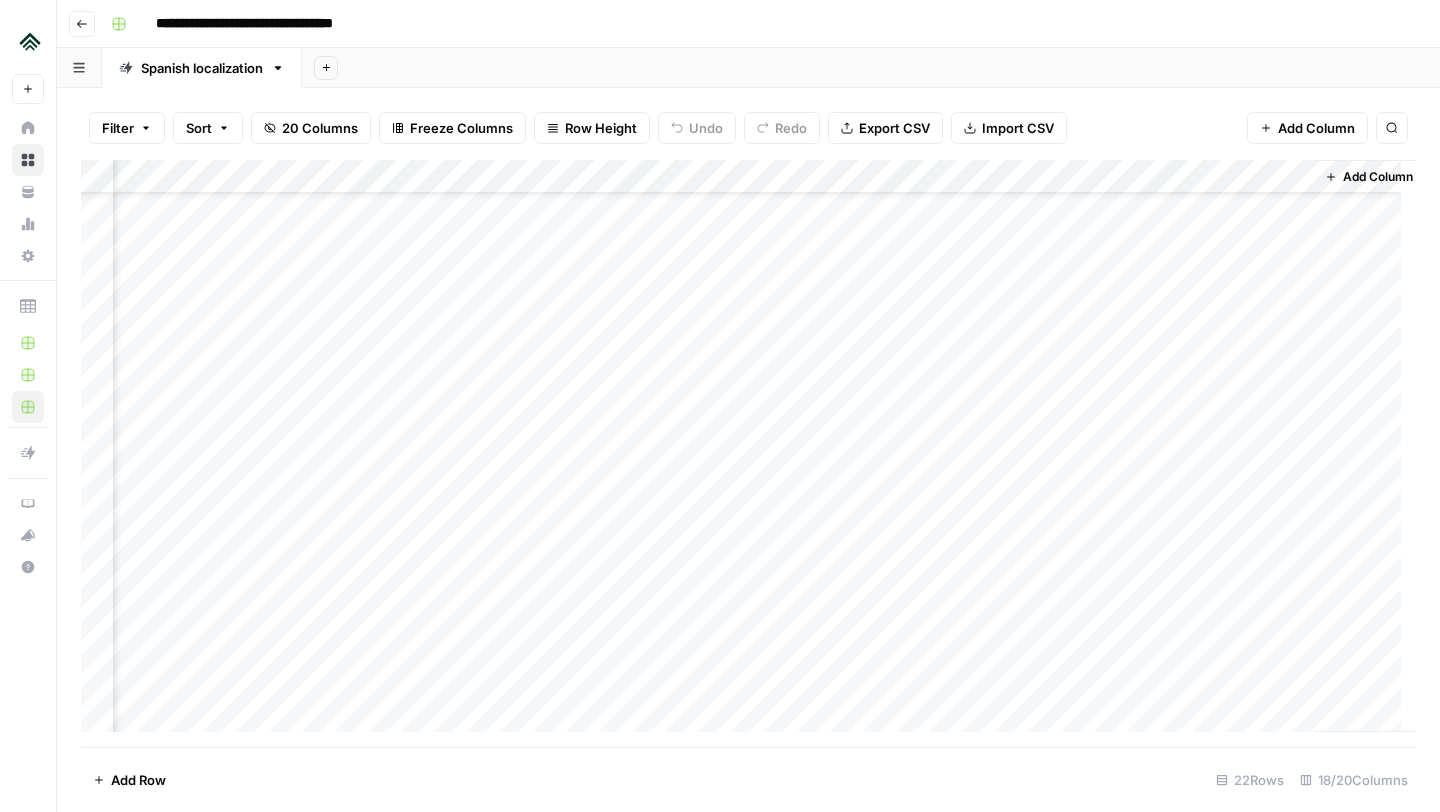 scroll, scrollTop: 95, scrollLeft: 2040, axis: both 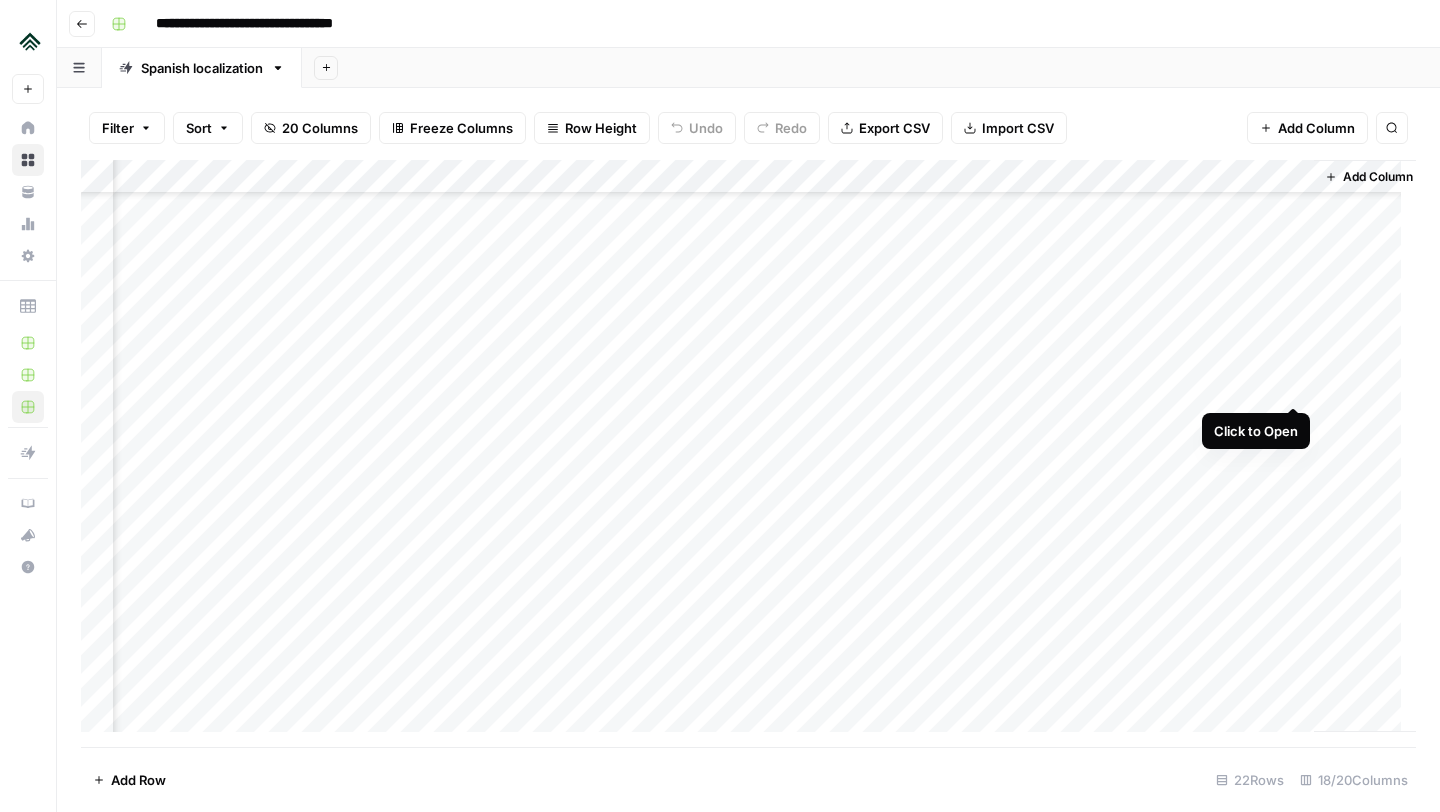click on "Add Column" at bounding box center (748, 453) 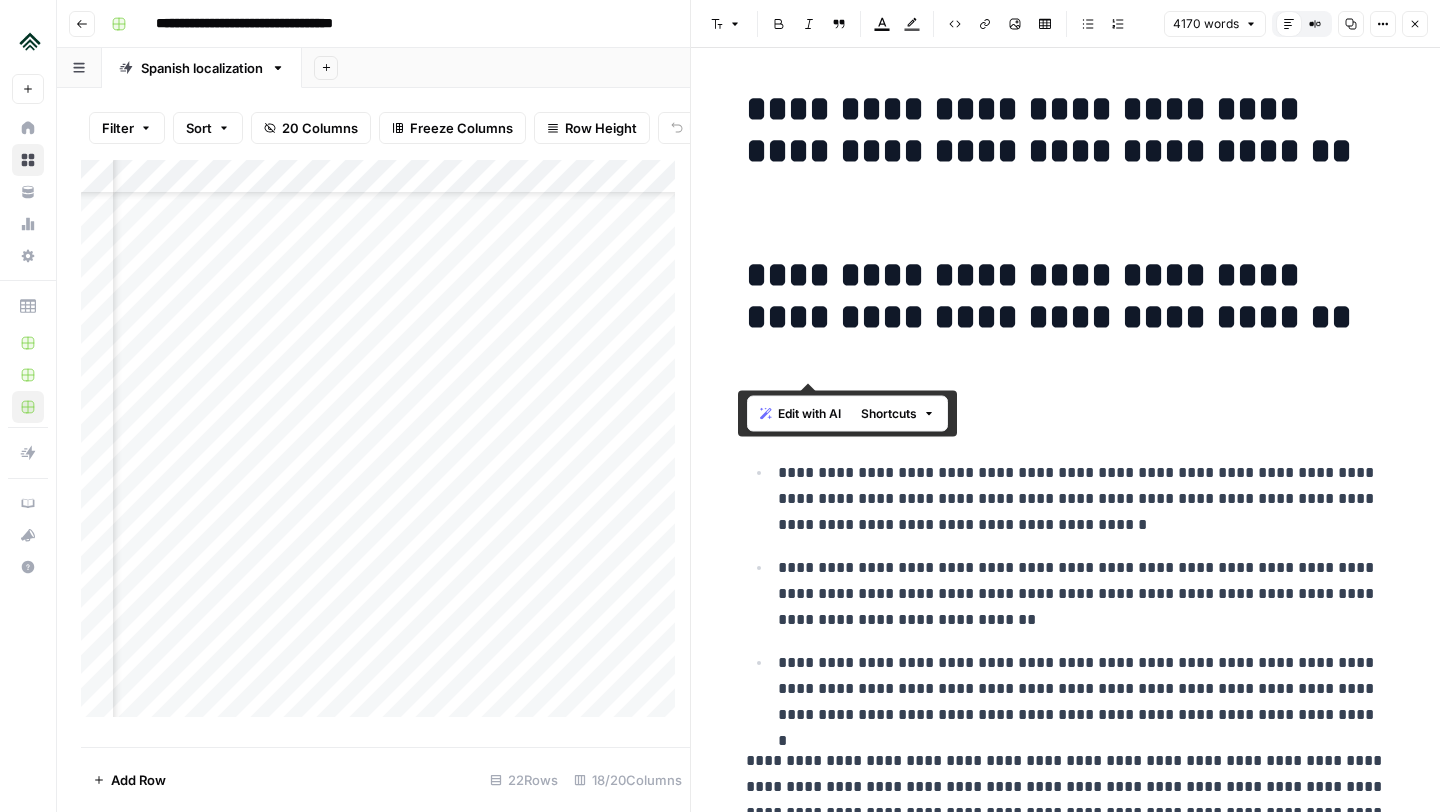 drag, startPoint x: 880, startPoint y: 361, endPoint x: 732, endPoint y: 286, distance: 165.91866 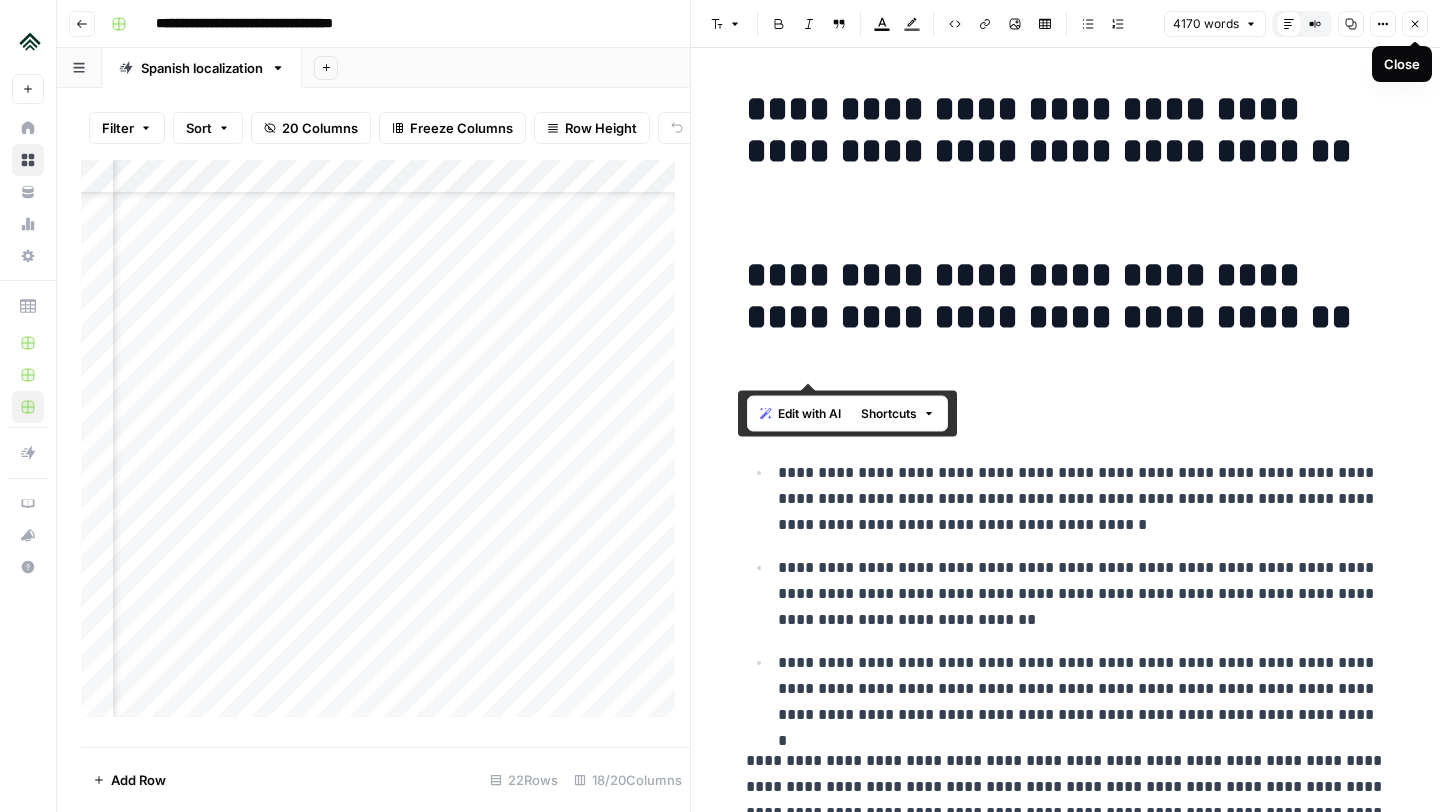 click 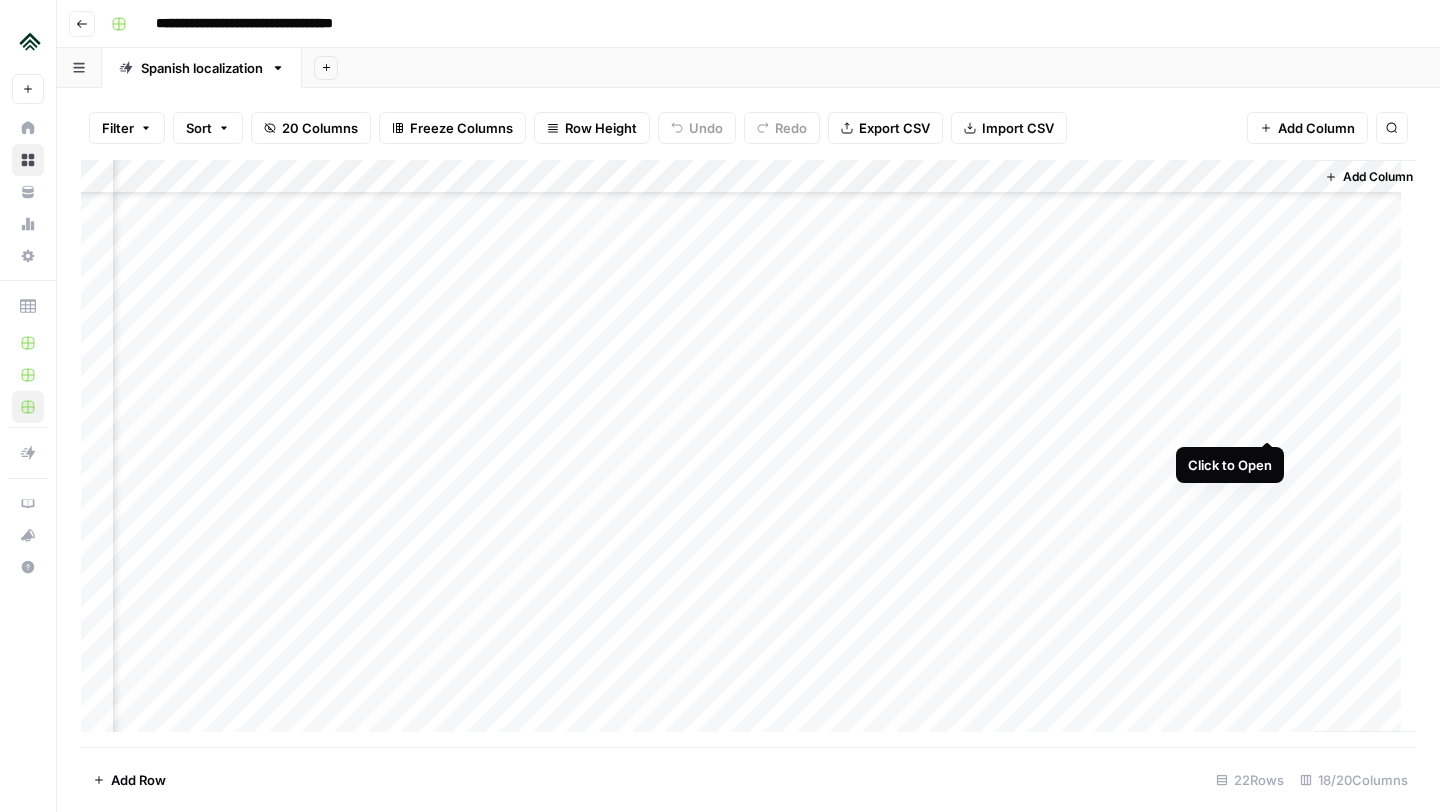 click on "Add Column" at bounding box center [748, 453] 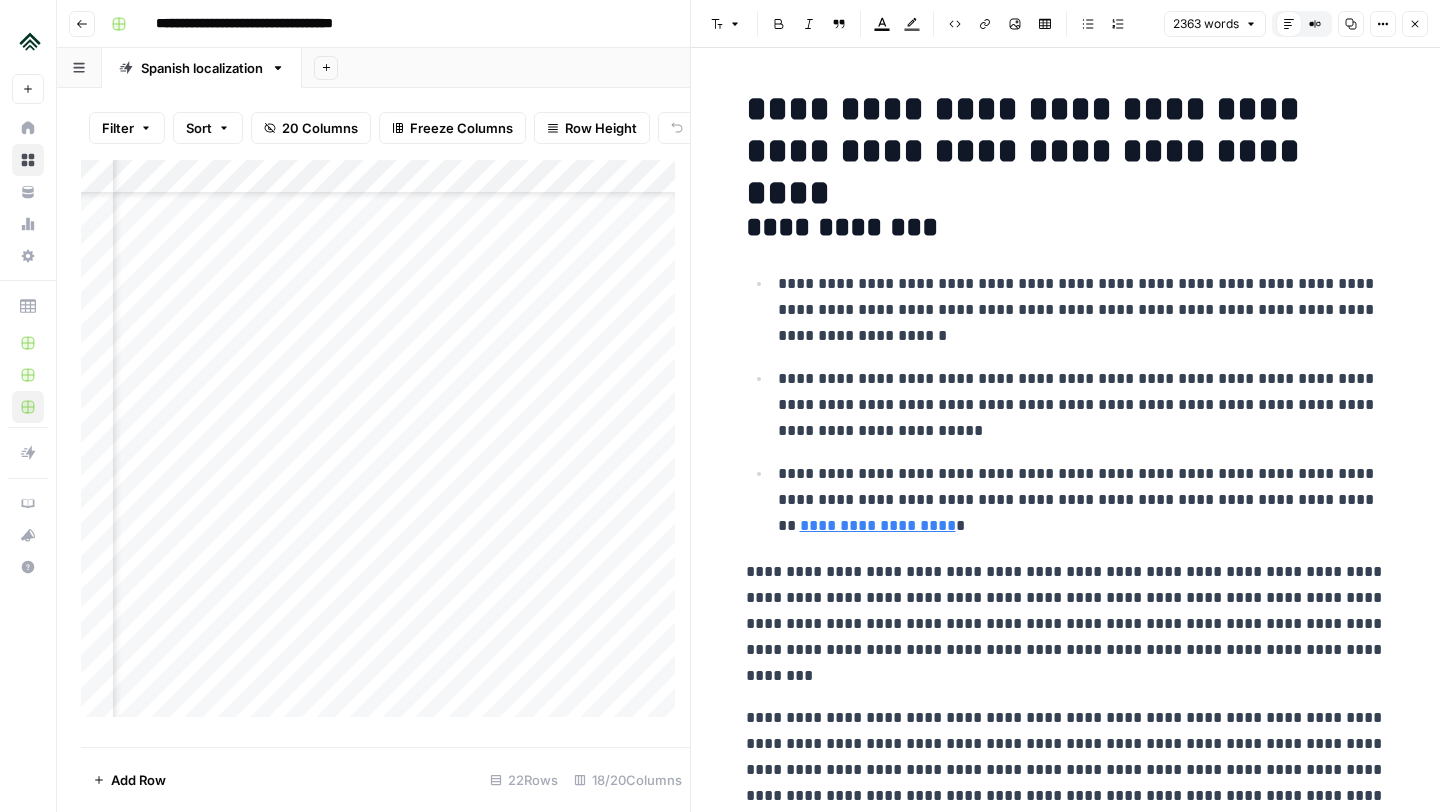 click on "**********" at bounding box center [1066, 130] 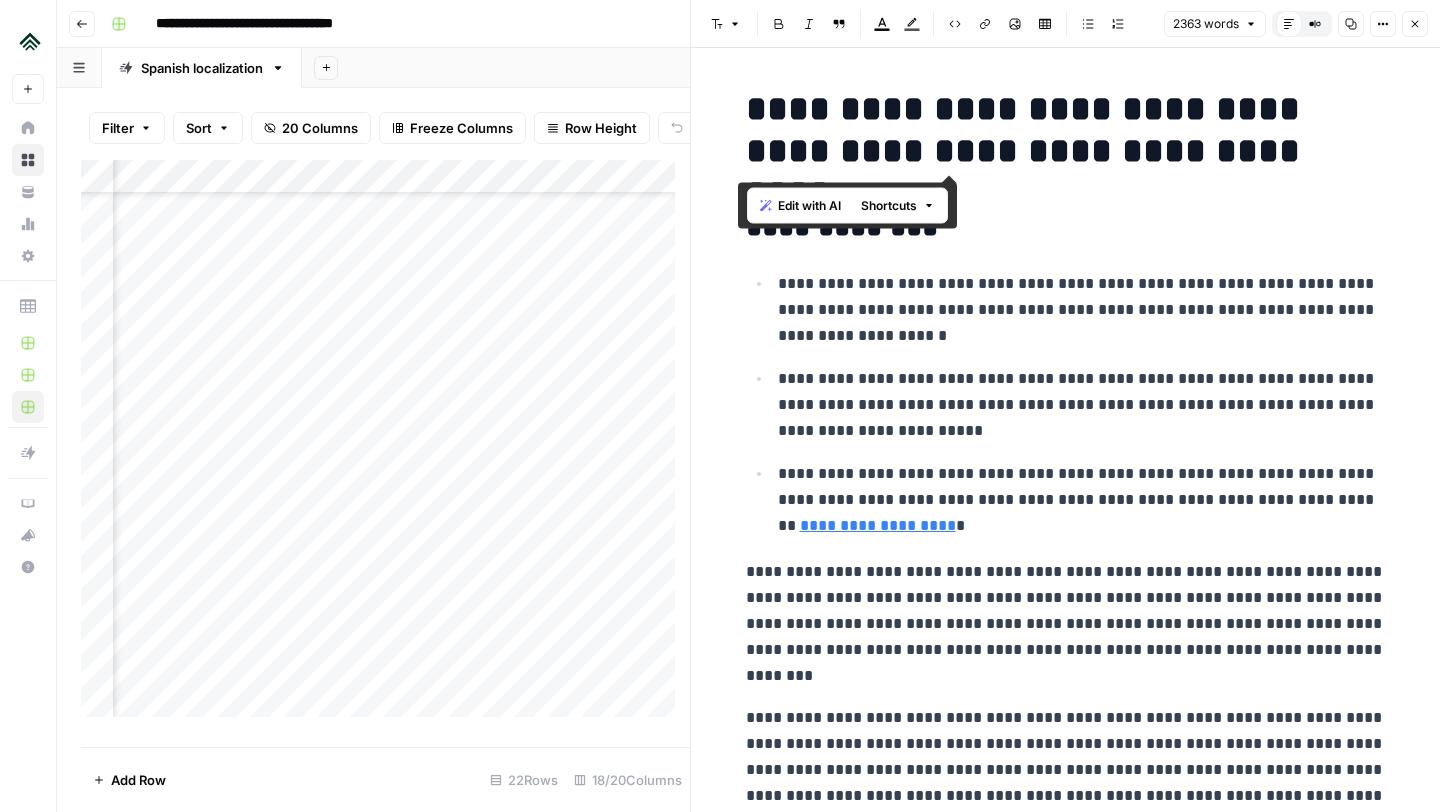 copy on "**********" 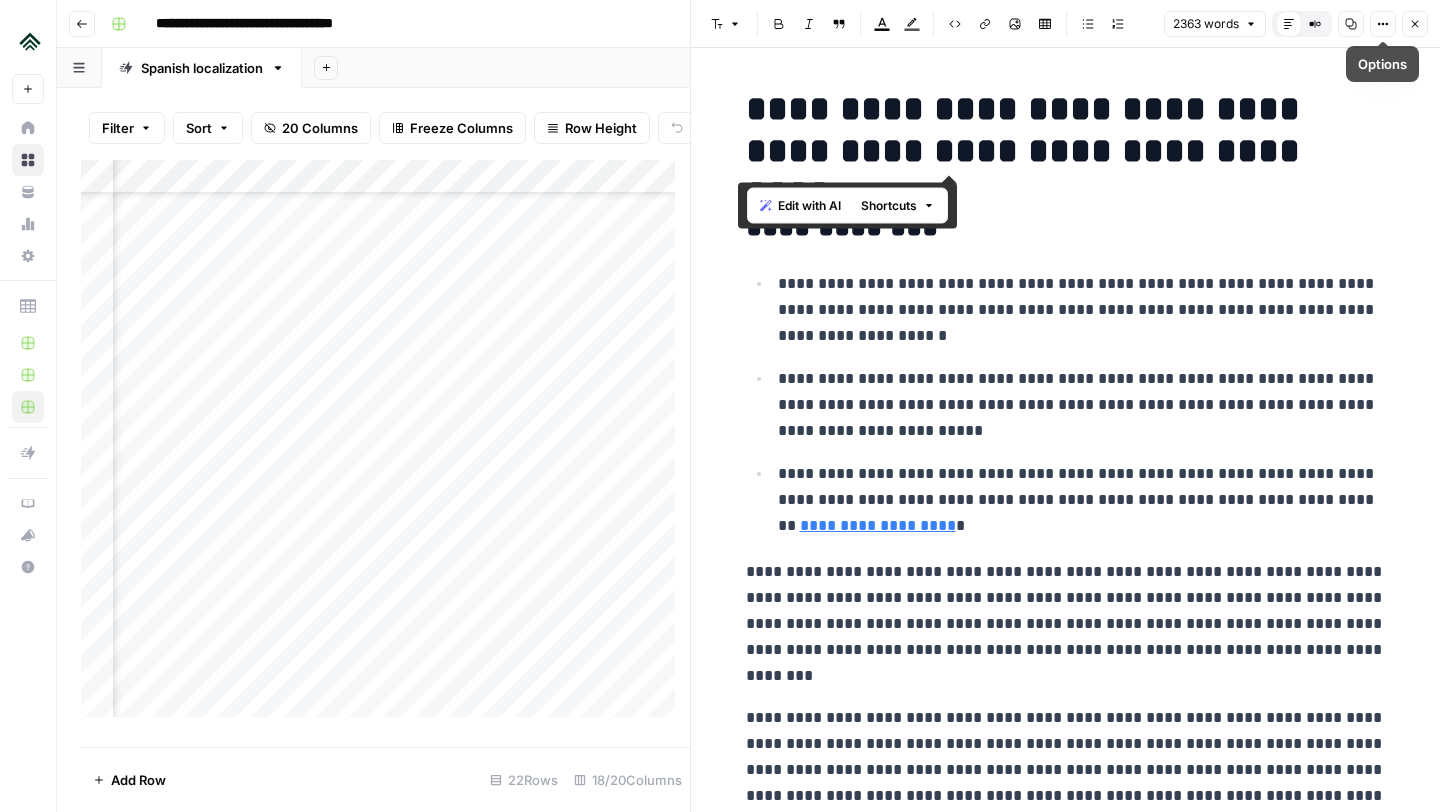 click on "Close" at bounding box center [1415, 24] 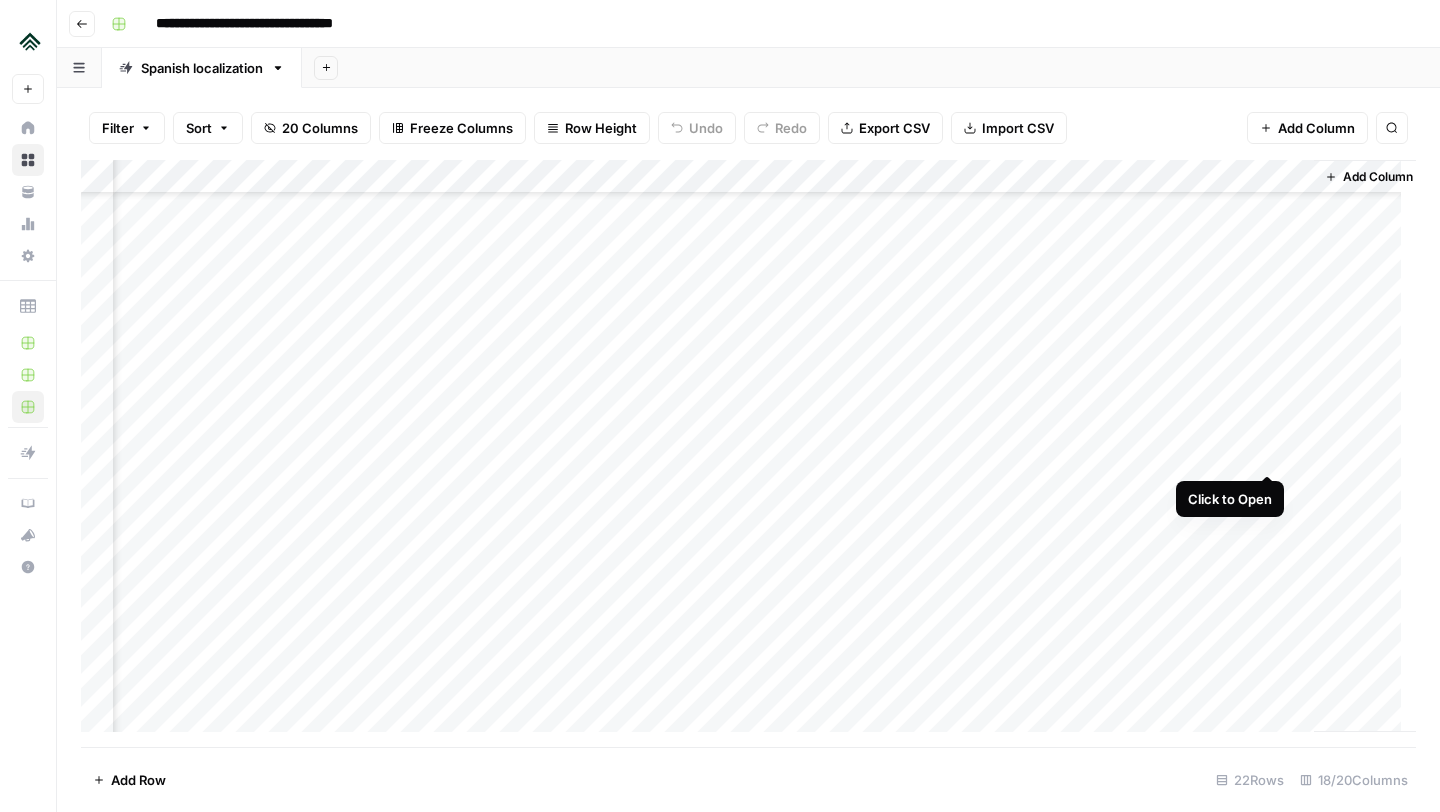 click on "Add Column" at bounding box center (748, 453) 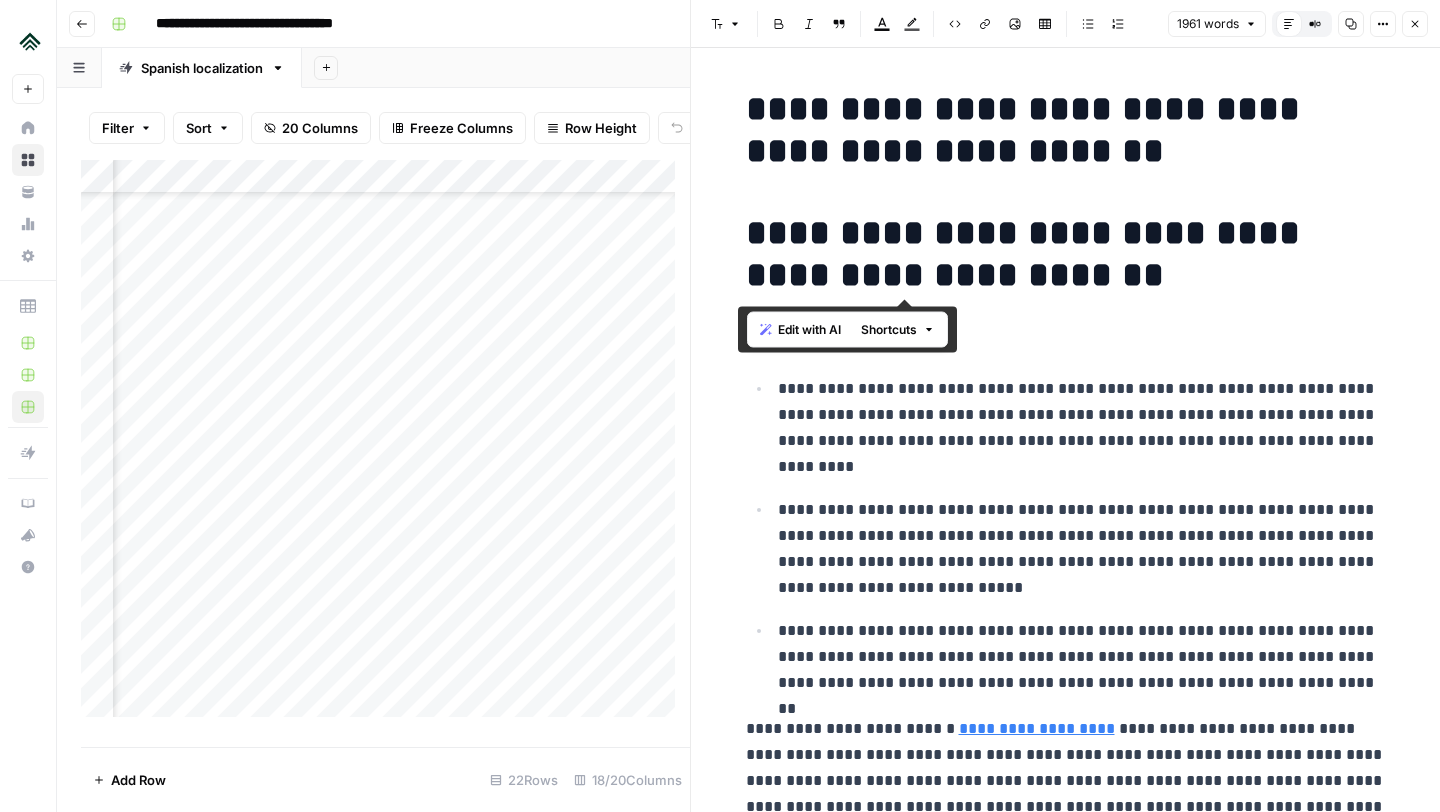 drag, startPoint x: 1068, startPoint y: 277, endPoint x: 729, endPoint y: 250, distance: 340.07352 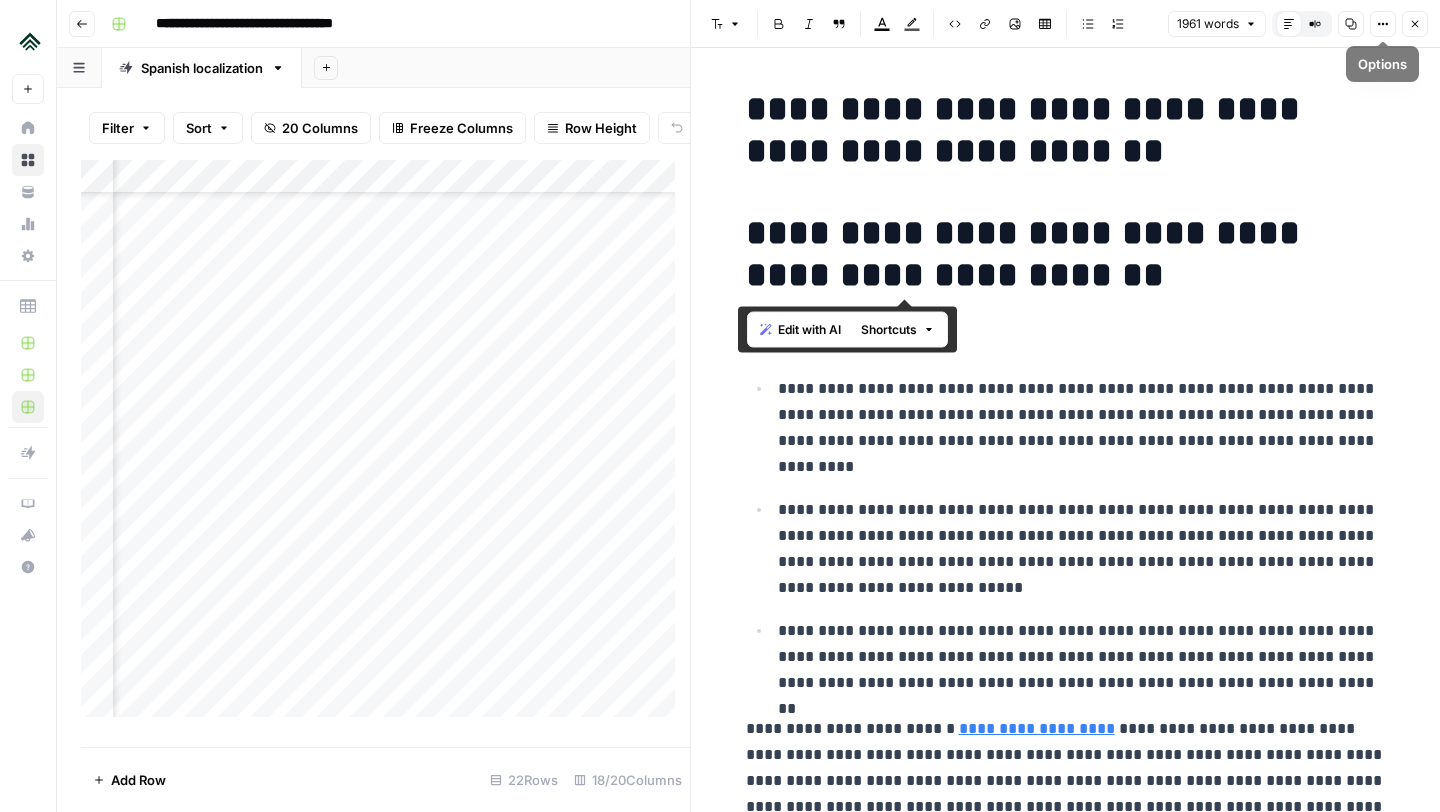 click 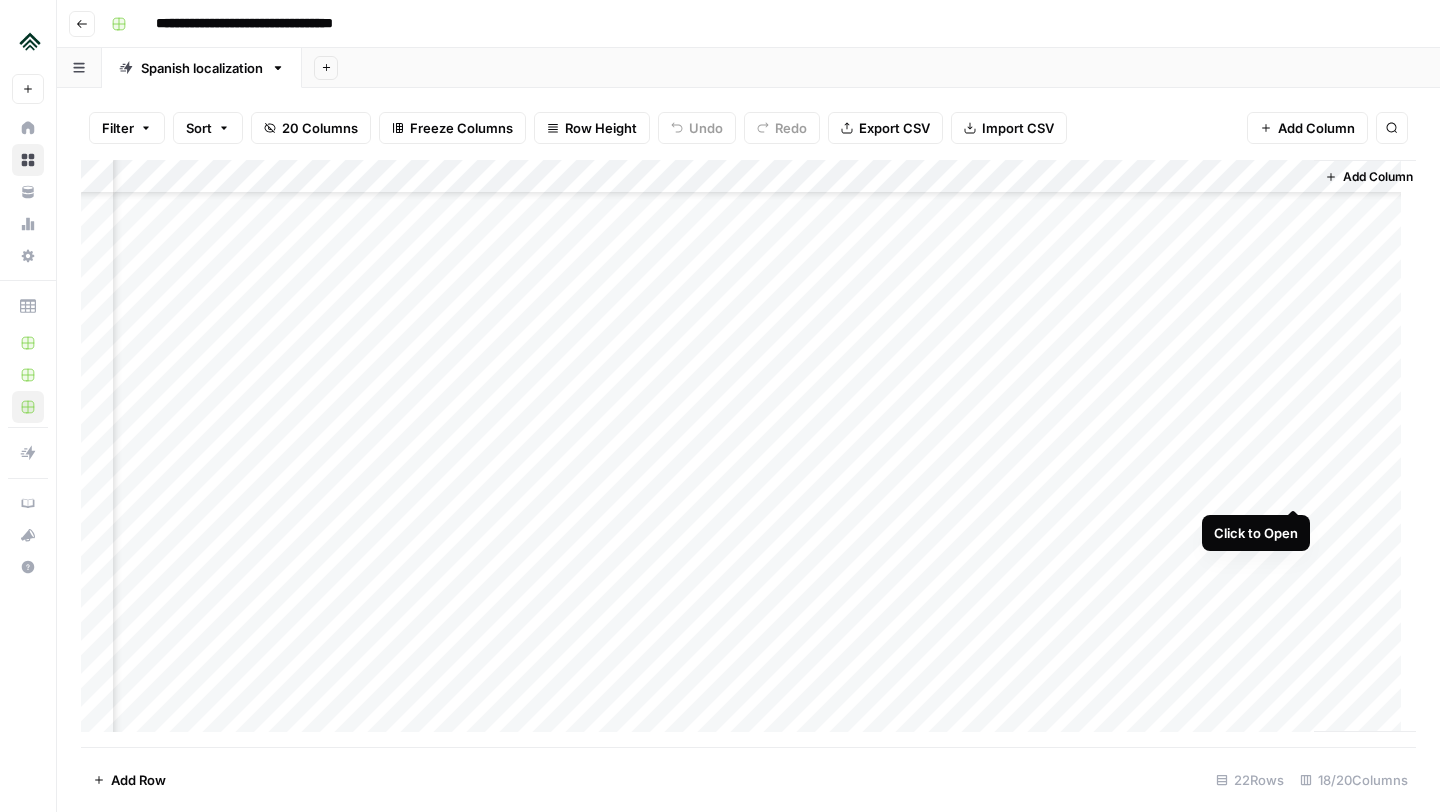 click on "Add Column" at bounding box center (748, 453) 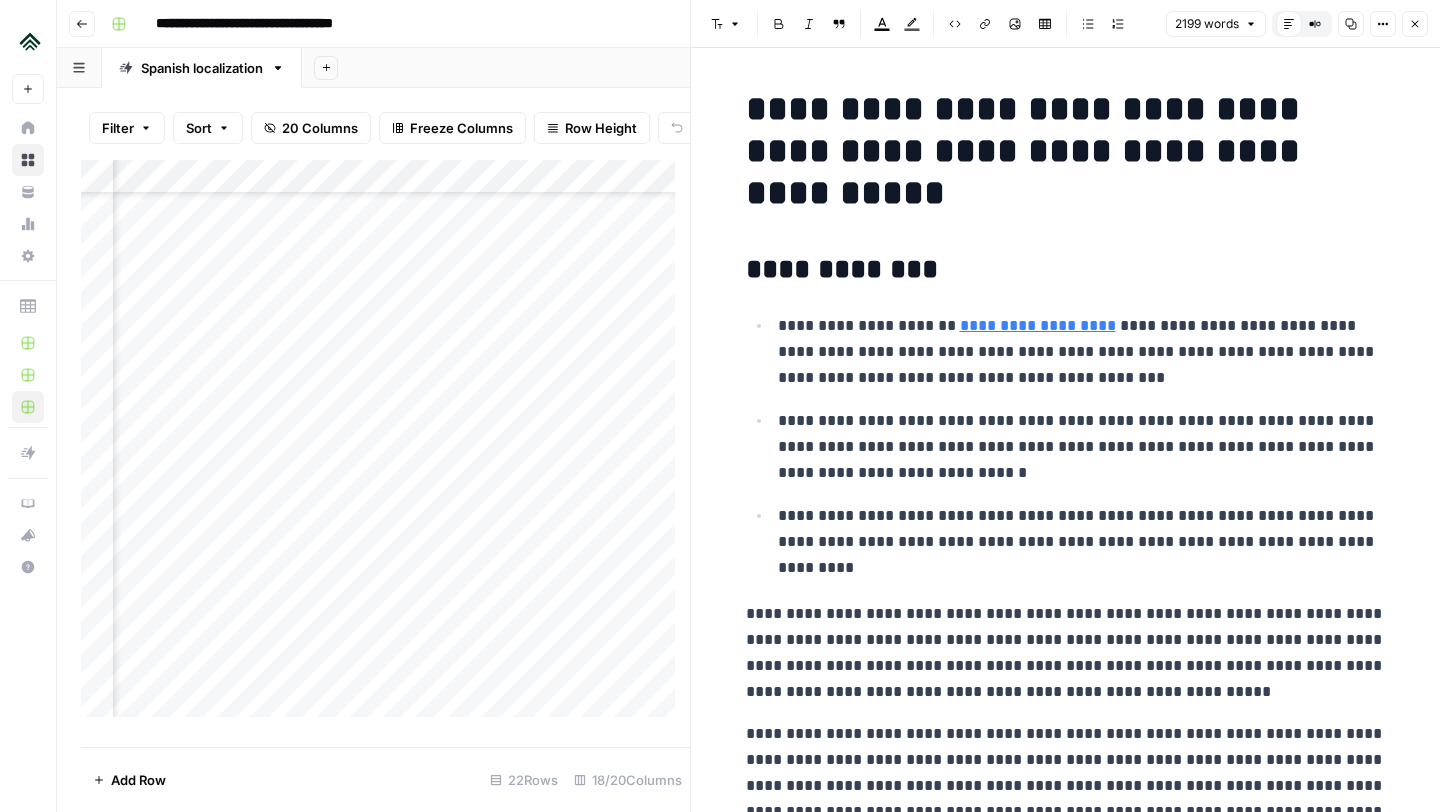 click on "**********" at bounding box center [1066, 151] 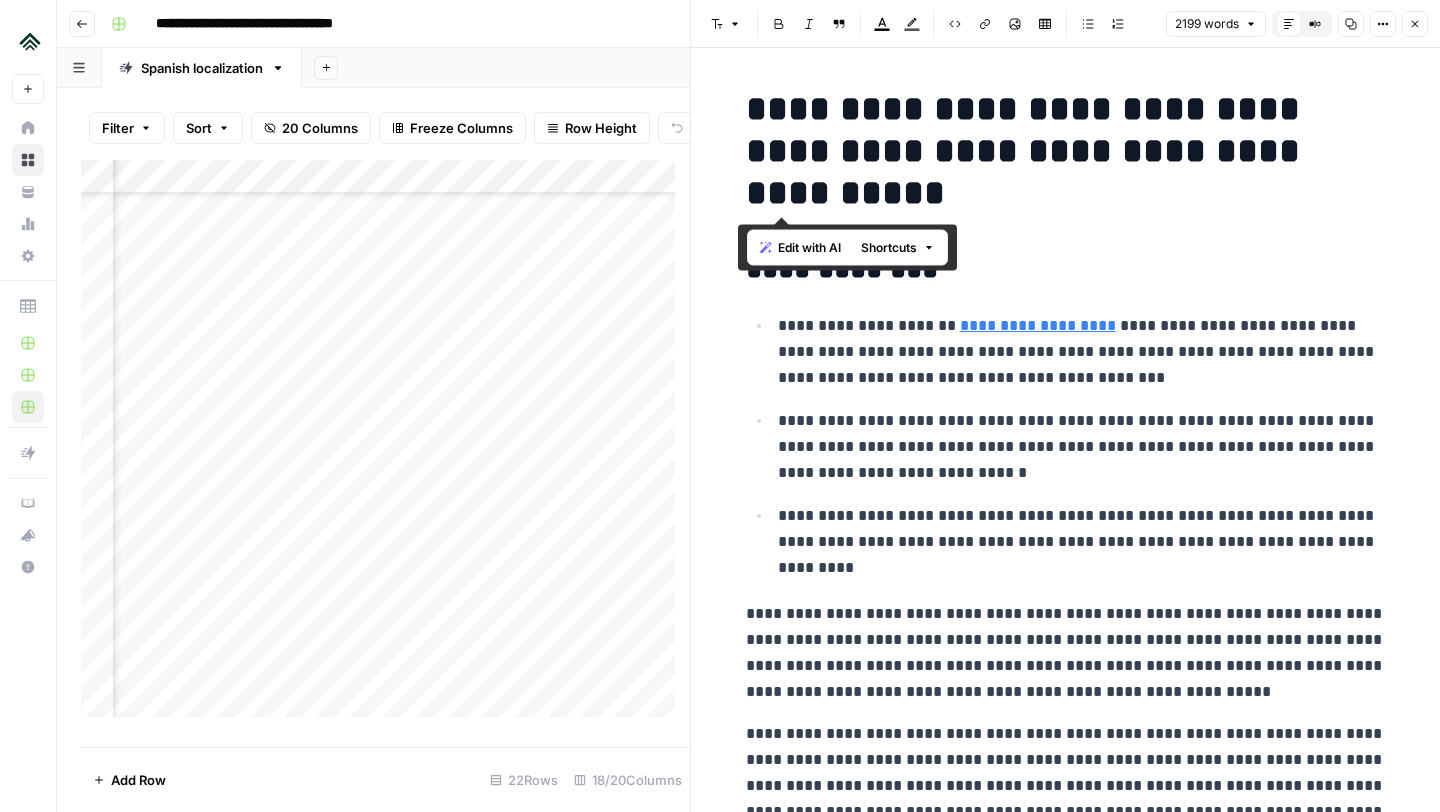 click on "**********" at bounding box center [1066, 151] 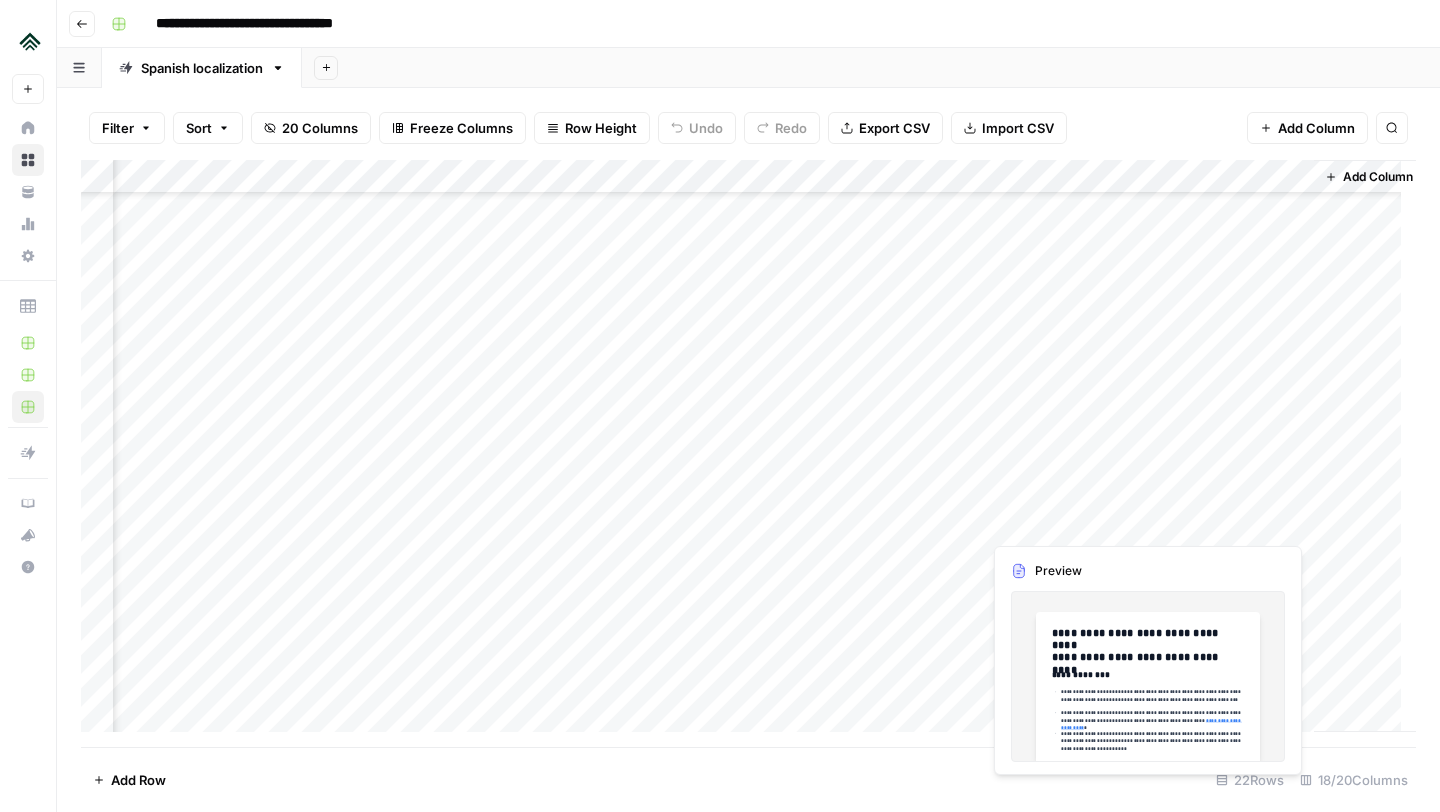 click on "Add Column" at bounding box center [748, 453] 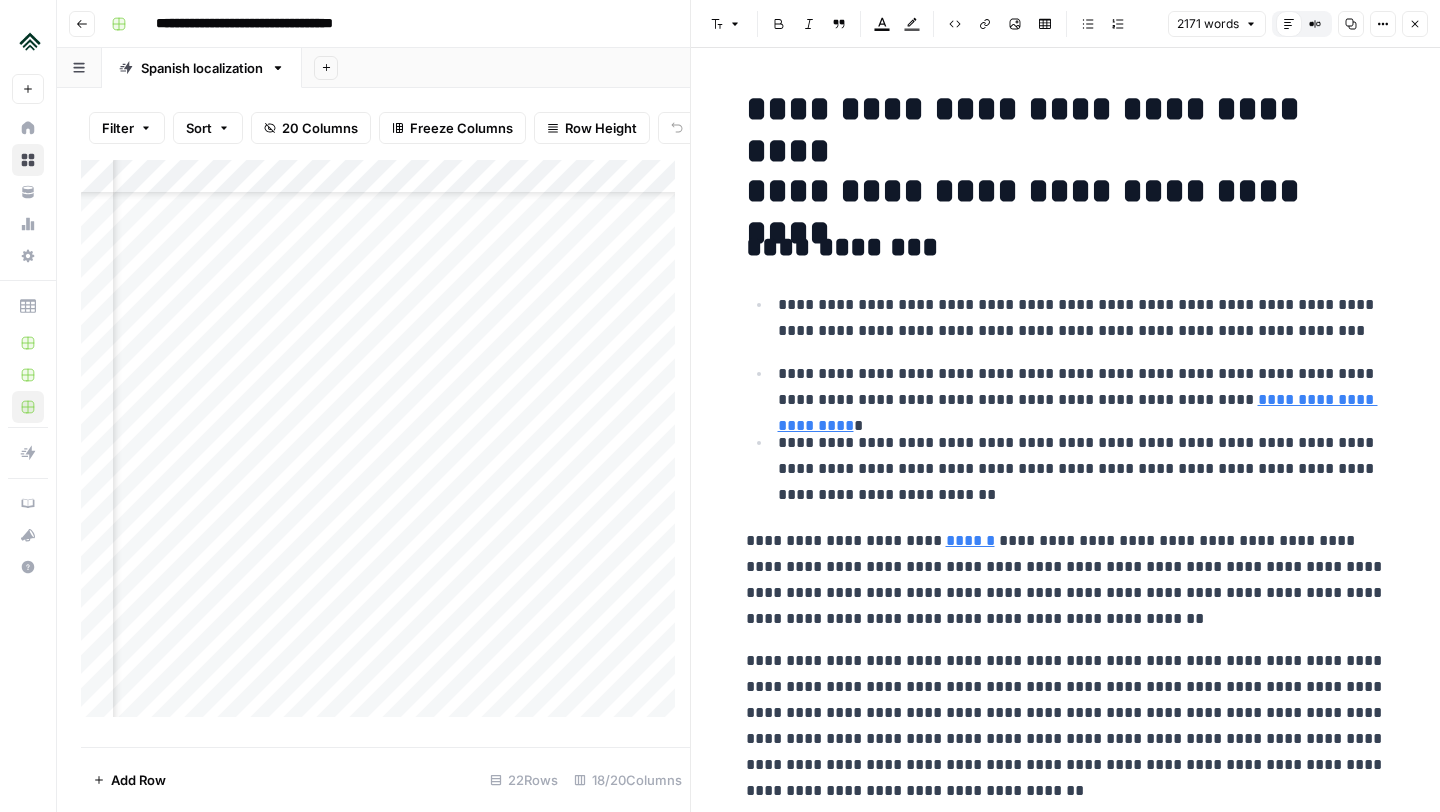 click on "**********" at bounding box center (1066, 191) 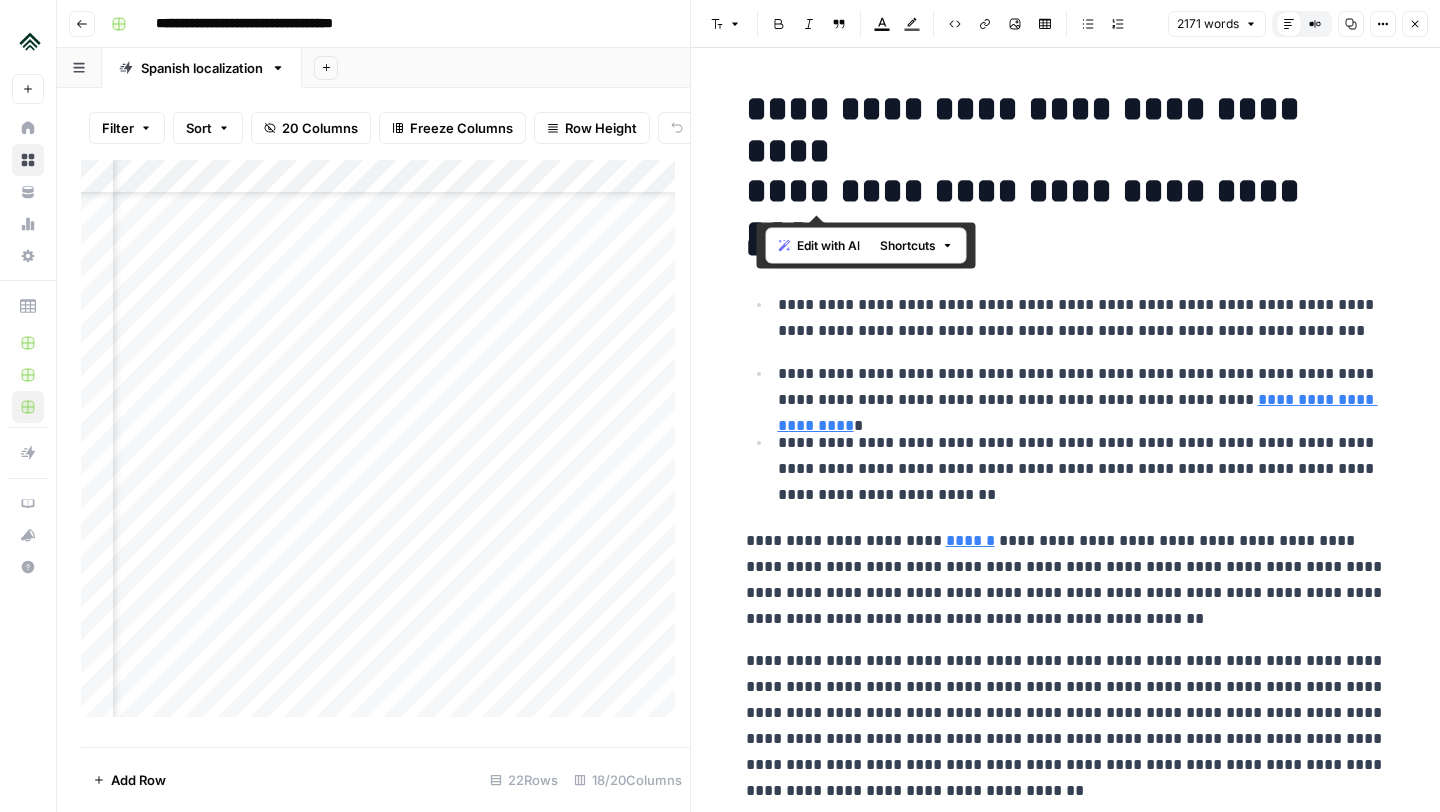 click on "**********" at bounding box center [1066, 191] 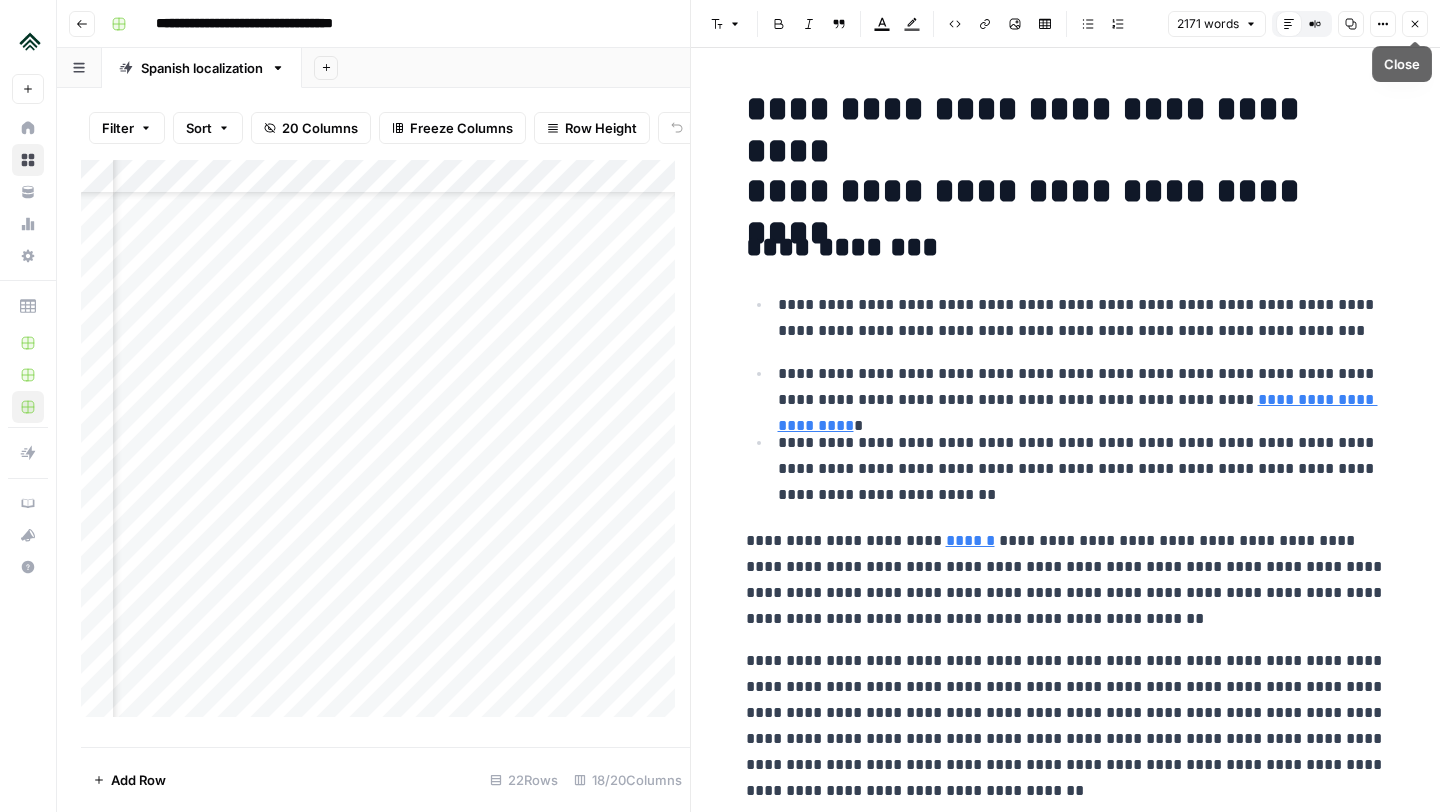 click 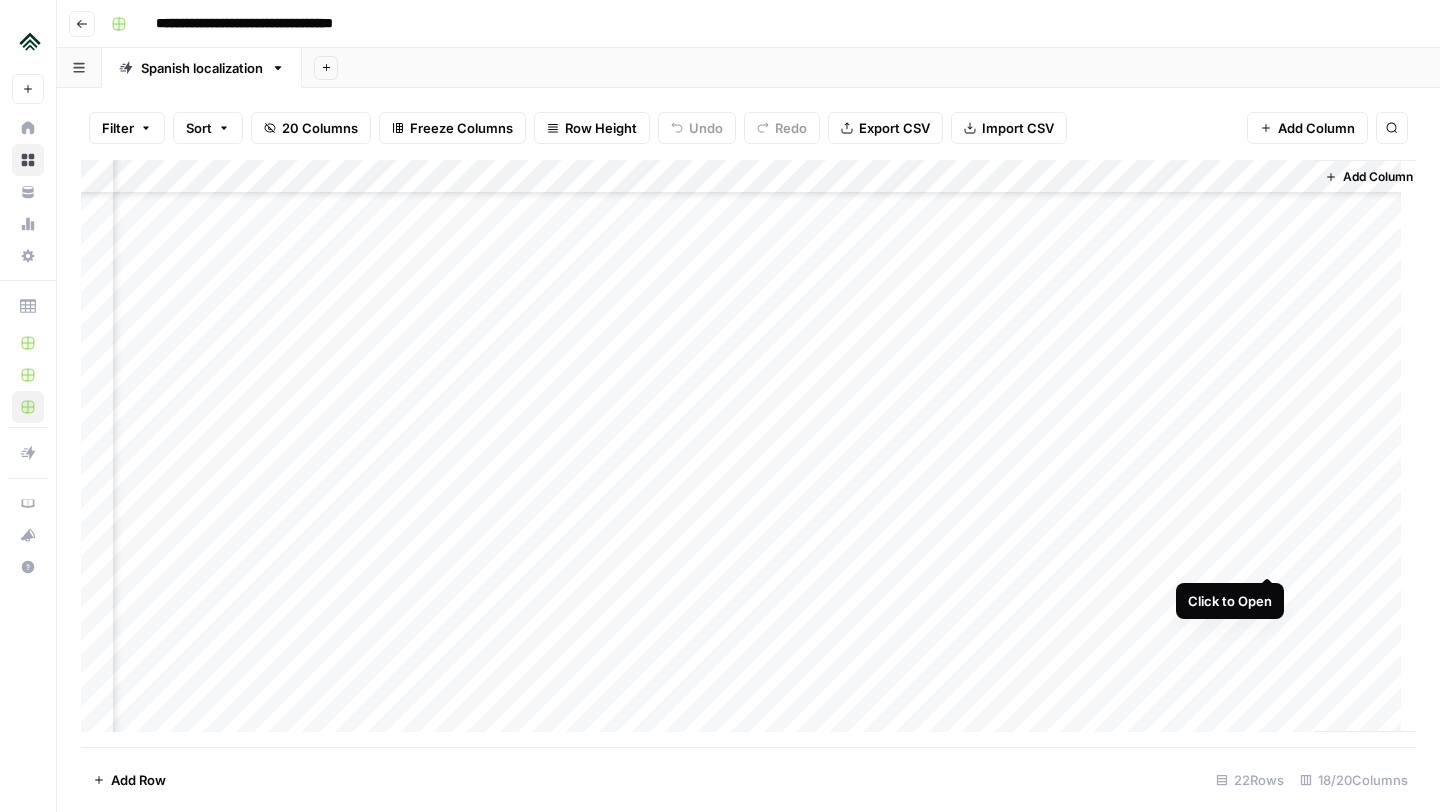 click on "Add Column" at bounding box center (748, 453) 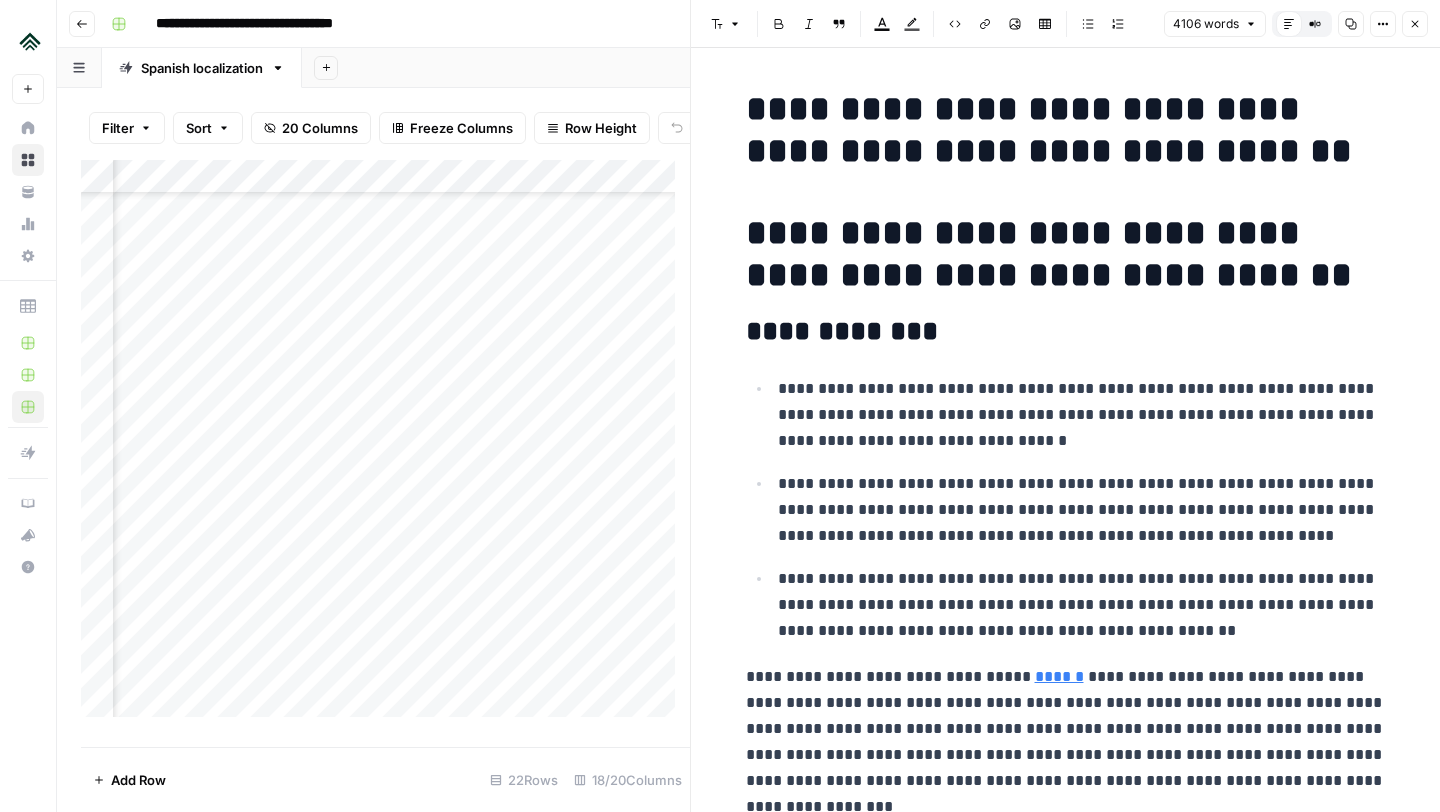 click on "**********" at bounding box center (1066, 254) 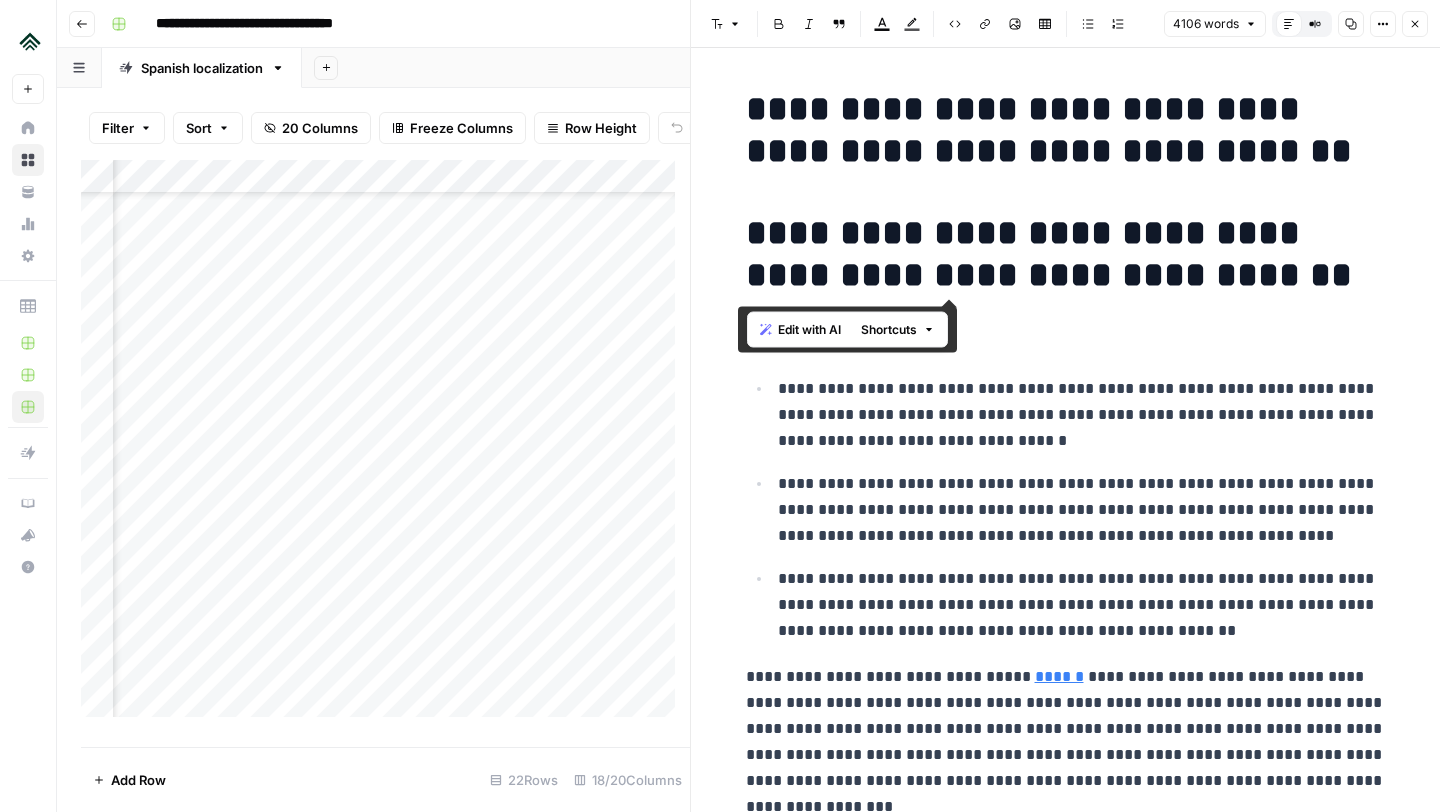 click on "**********" at bounding box center [1066, 254] 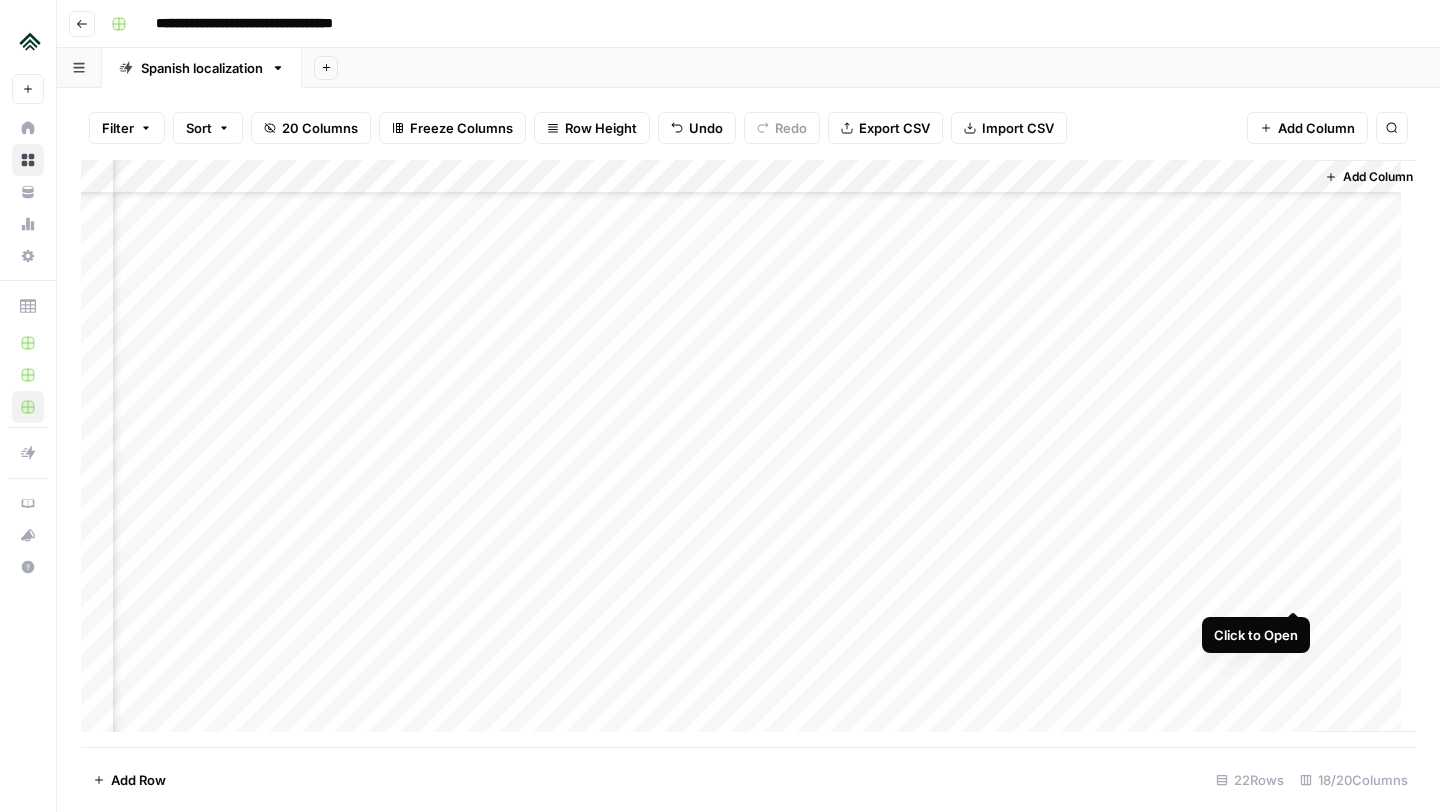 click on "Add Column" at bounding box center [748, 453] 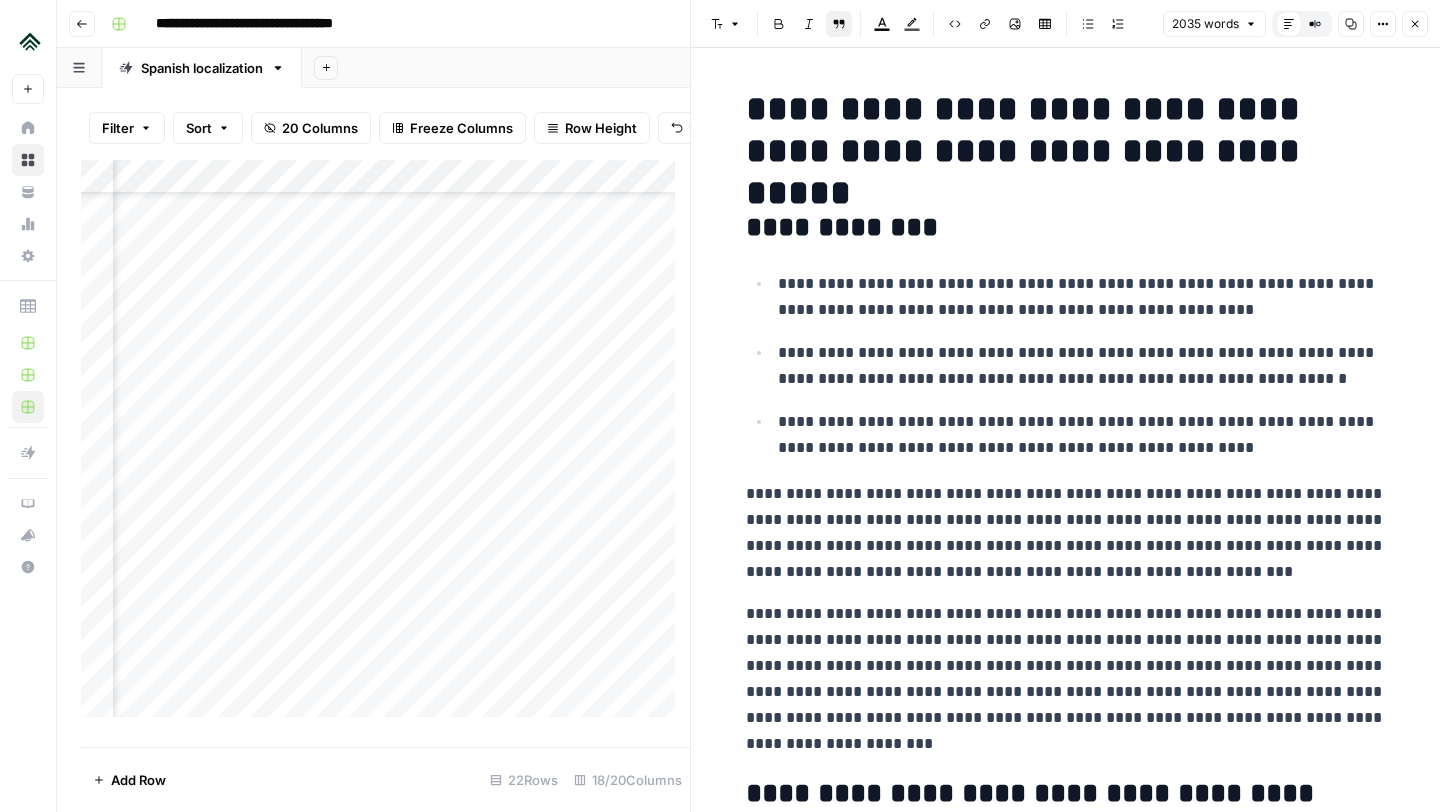 click on "**********" at bounding box center (1066, 130) 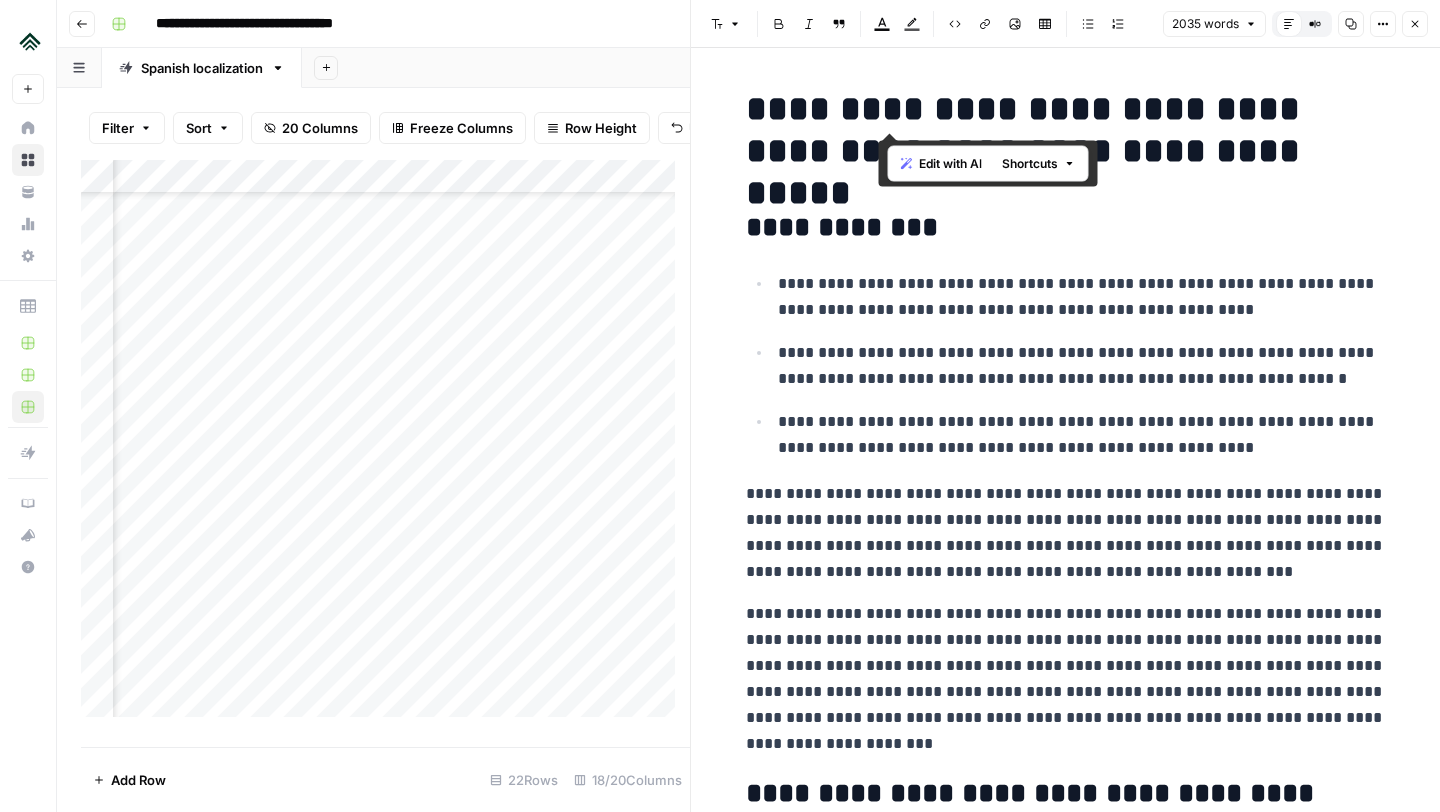 click on "**********" at bounding box center [1066, 130] 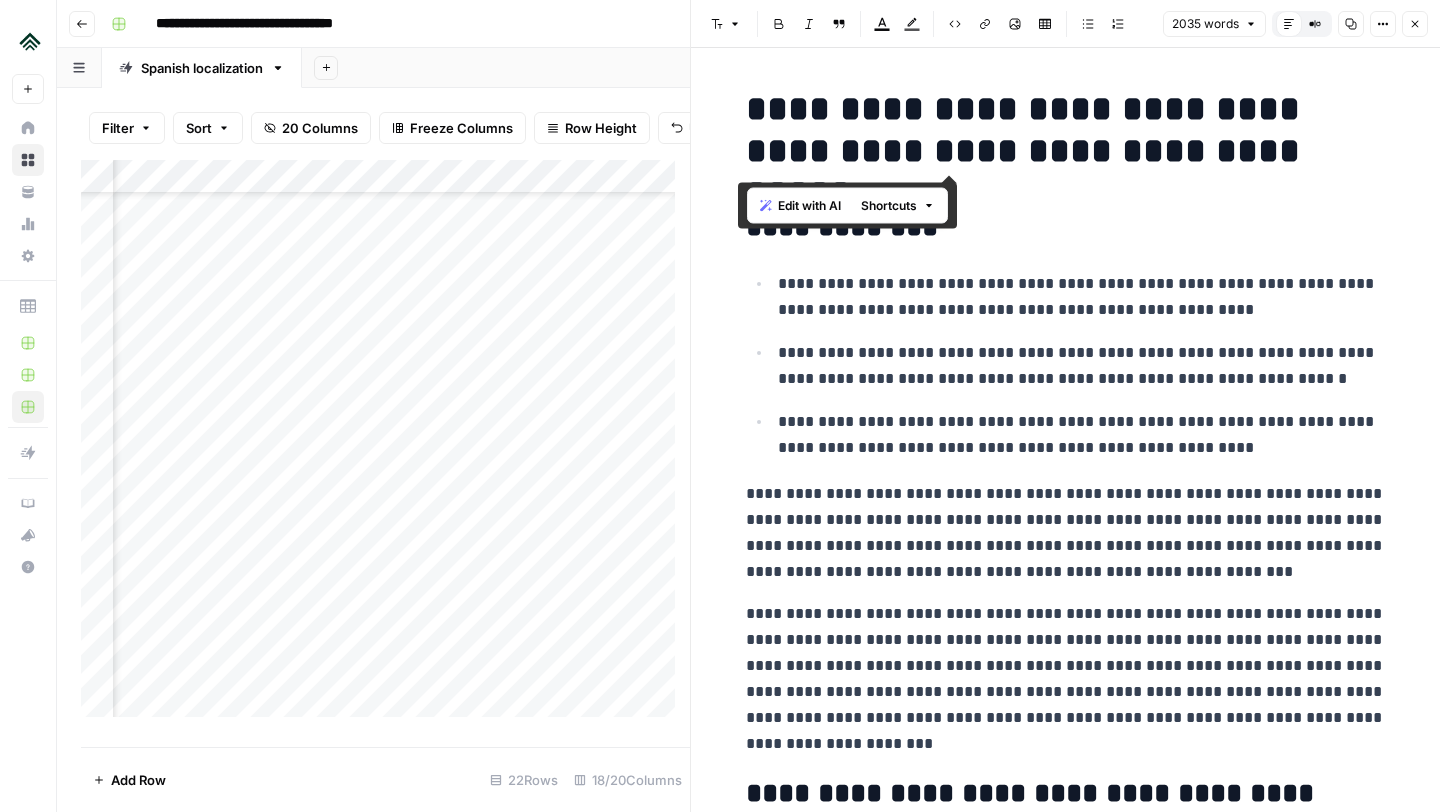 click on "Close" at bounding box center [1415, 24] 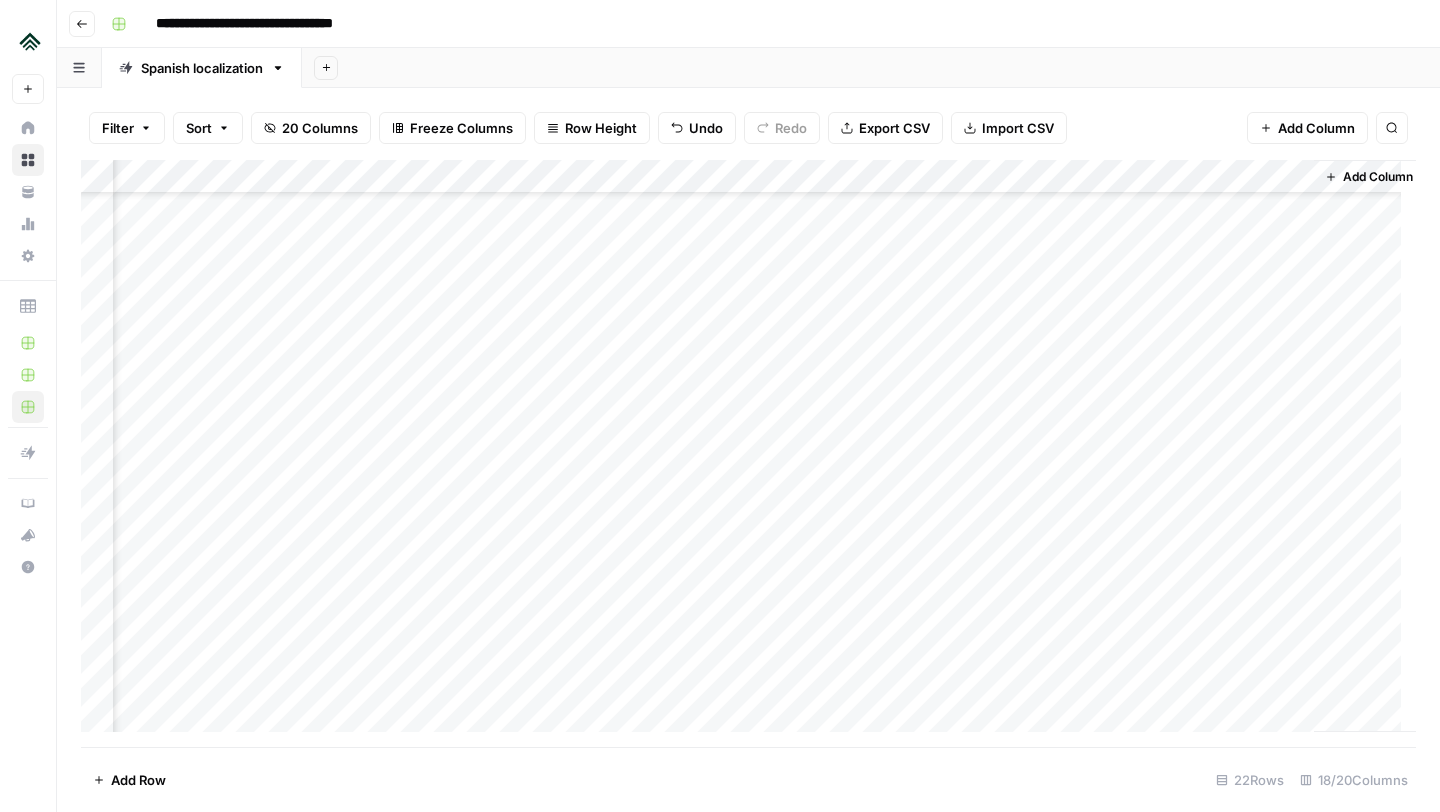 click on "Add Column" at bounding box center [748, 453] 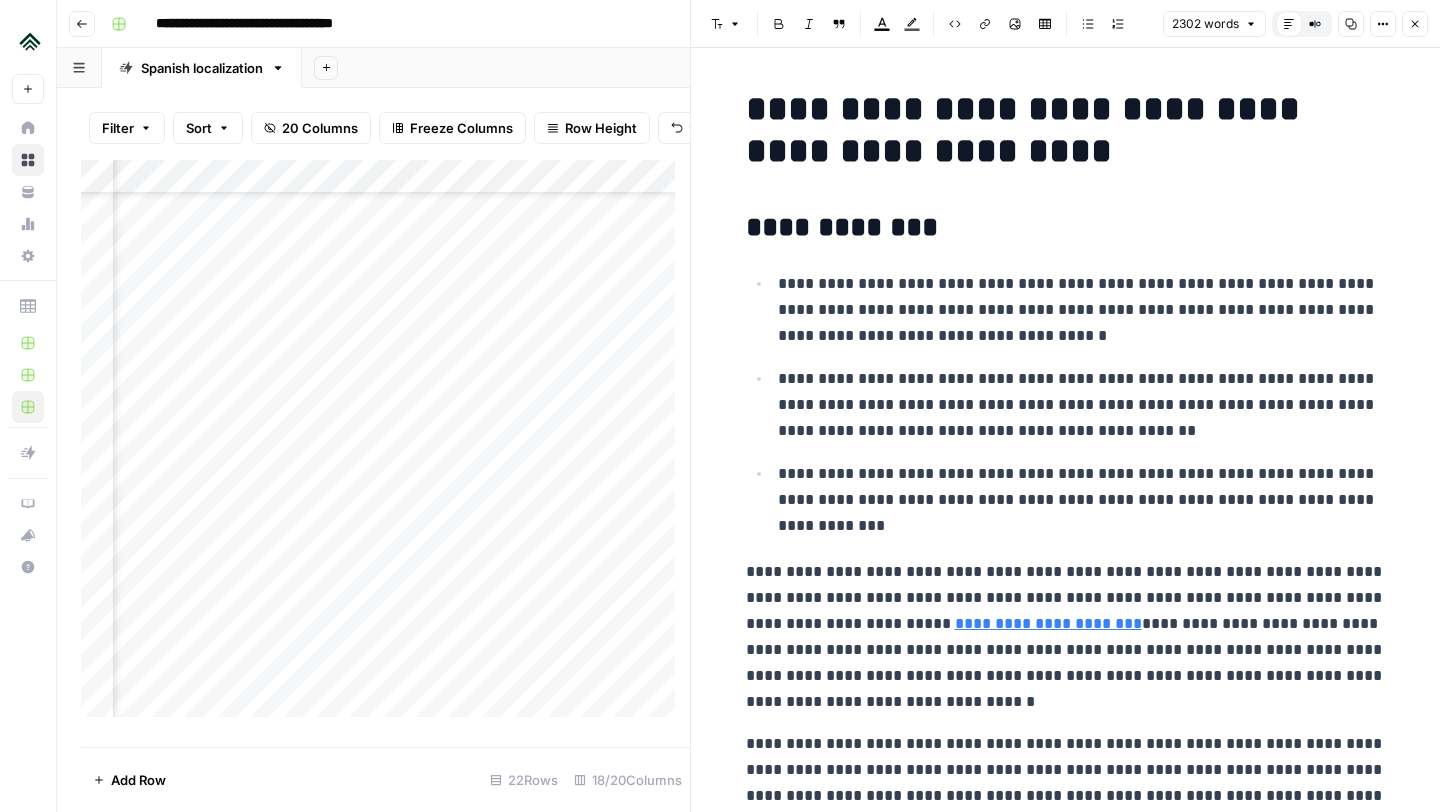 click on "**********" at bounding box center (1066, 130) 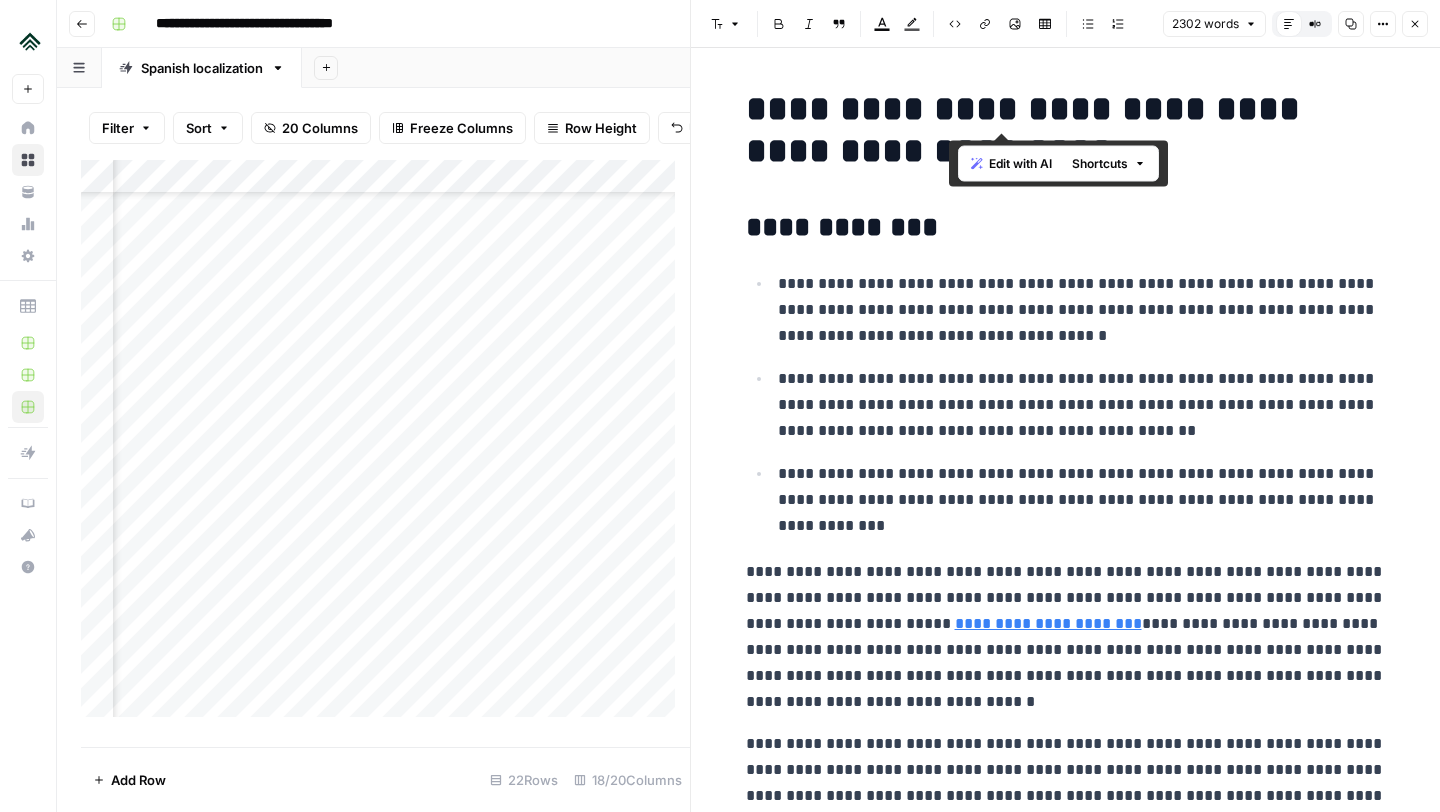 click on "**********" at bounding box center [1066, 130] 